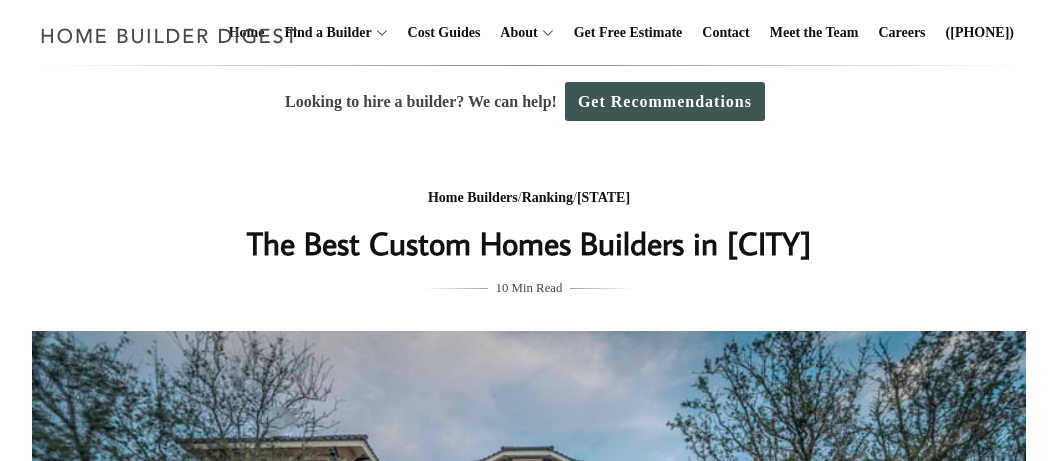 scroll, scrollTop: 0, scrollLeft: 0, axis: both 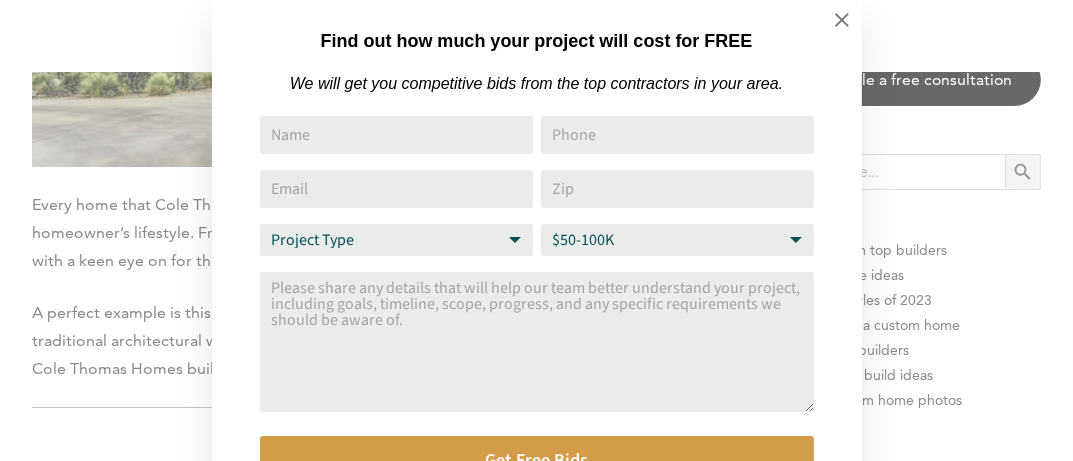 drag, startPoint x: 1065, startPoint y: 26, endPoint x: 1072, endPoint y: 249, distance: 223.10983 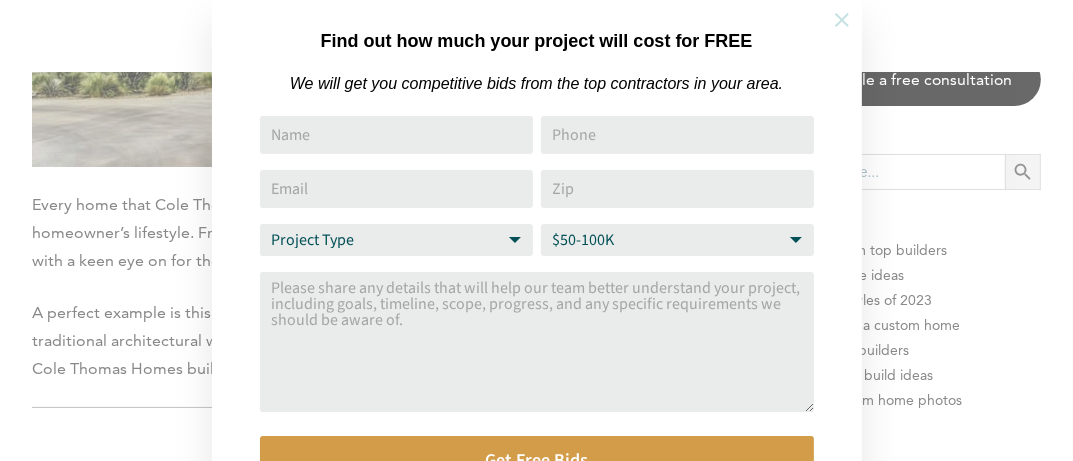 click 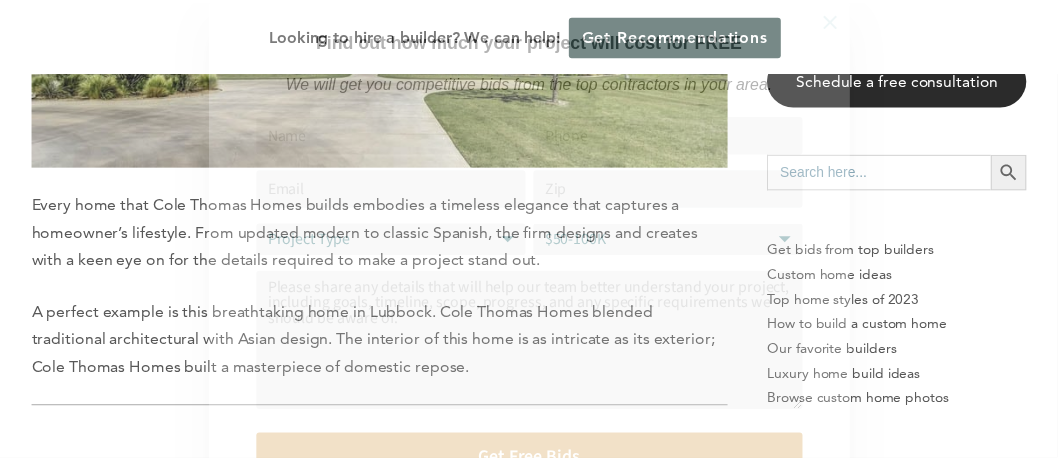 scroll, scrollTop: 9037, scrollLeft: 0, axis: vertical 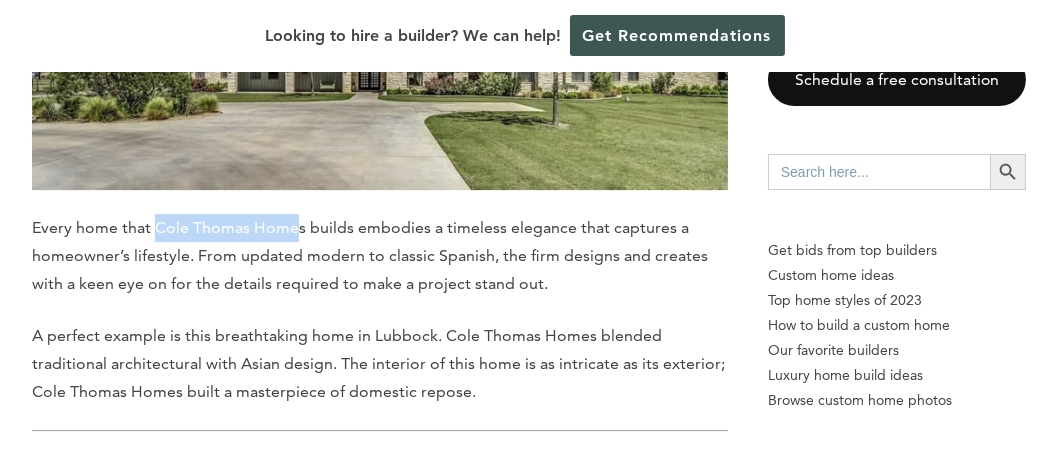 drag, startPoint x: 156, startPoint y: 225, endPoint x: 299, endPoint y: 222, distance: 143.03146 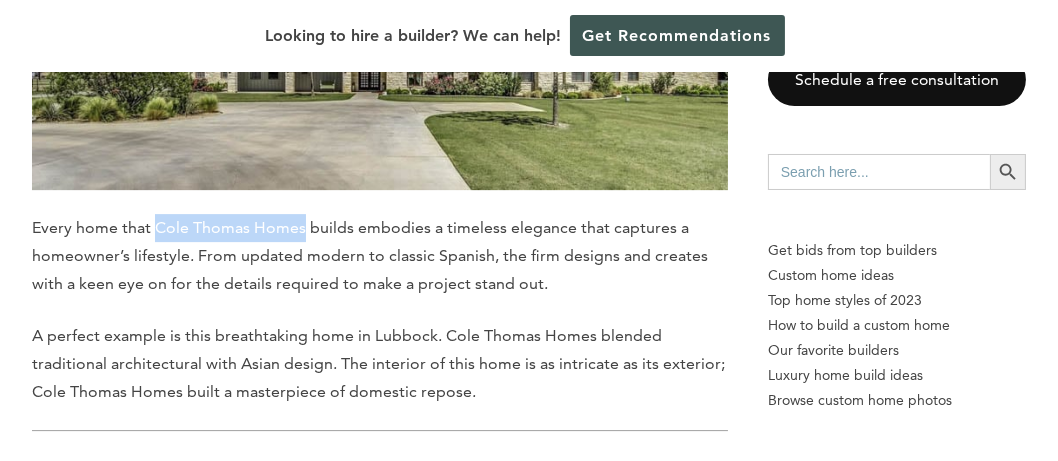 drag, startPoint x: 302, startPoint y: 227, endPoint x: 177, endPoint y: 226, distance: 125.004 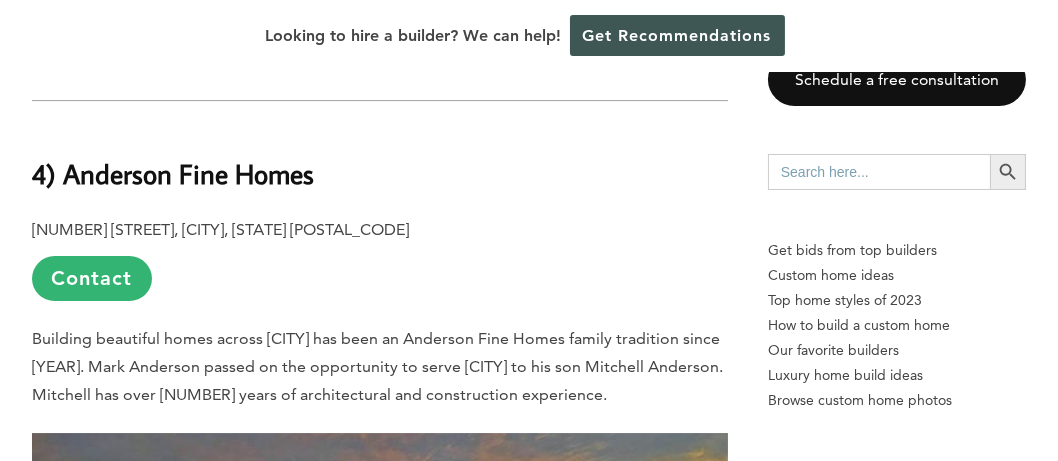 scroll, scrollTop: 9452, scrollLeft: 0, axis: vertical 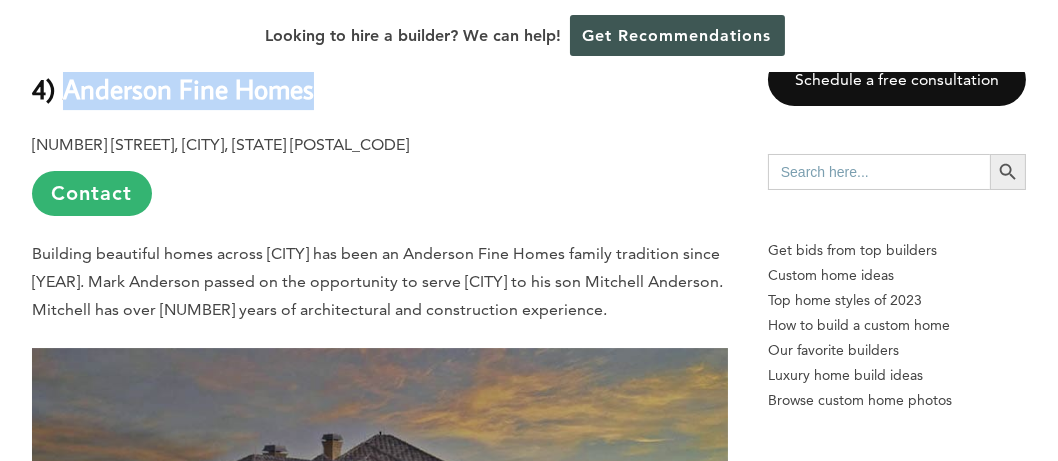 drag, startPoint x: 313, startPoint y: 91, endPoint x: 68, endPoint y: 94, distance: 245.01837 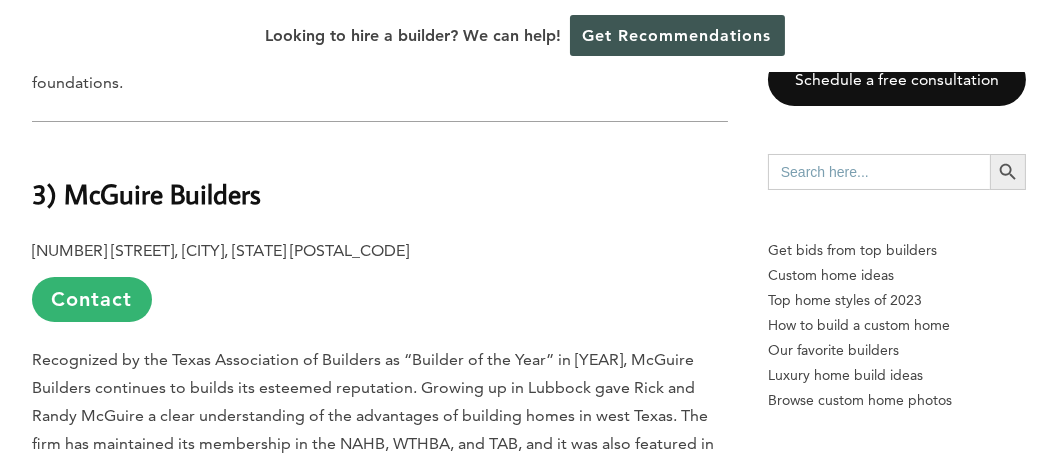 scroll, scrollTop: 10413, scrollLeft: 0, axis: vertical 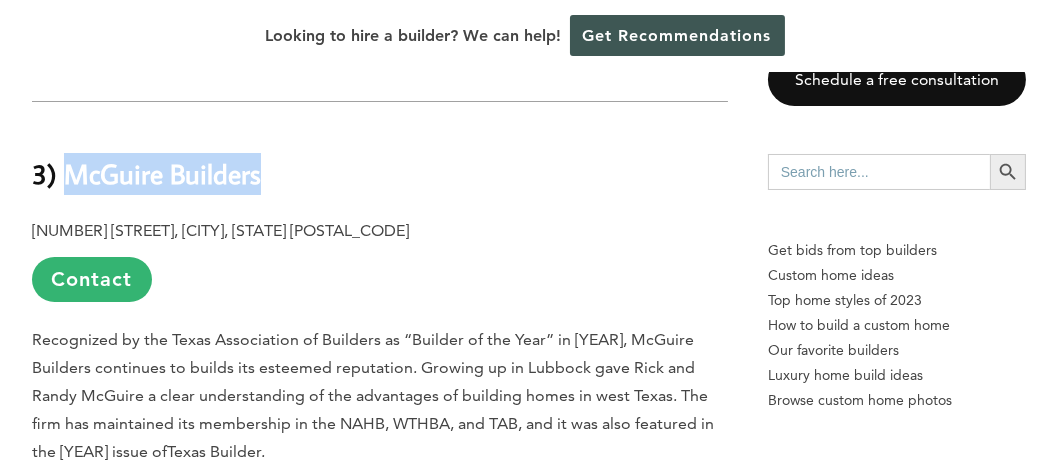 drag, startPoint x: 276, startPoint y: 152, endPoint x: 66, endPoint y: 146, distance: 210.0857 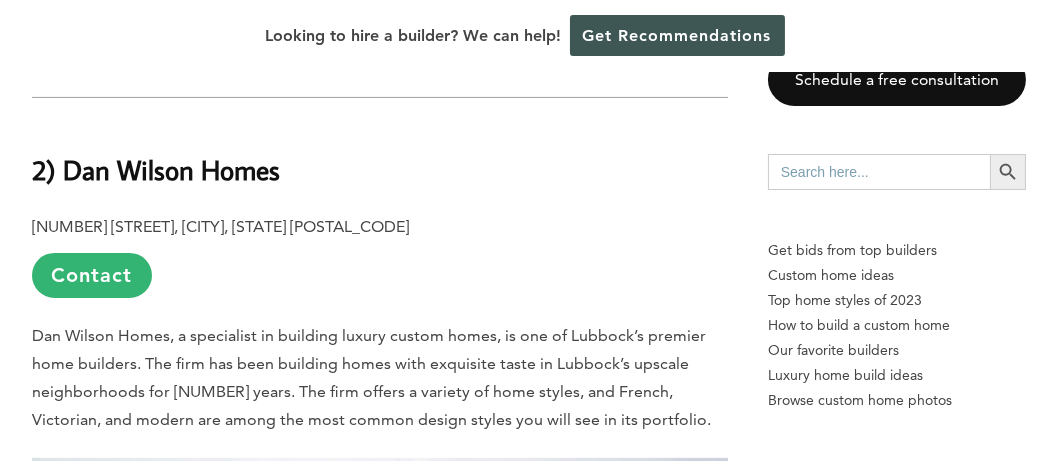 scroll, scrollTop: 11424, scrollLeft: 0, axis: vertical 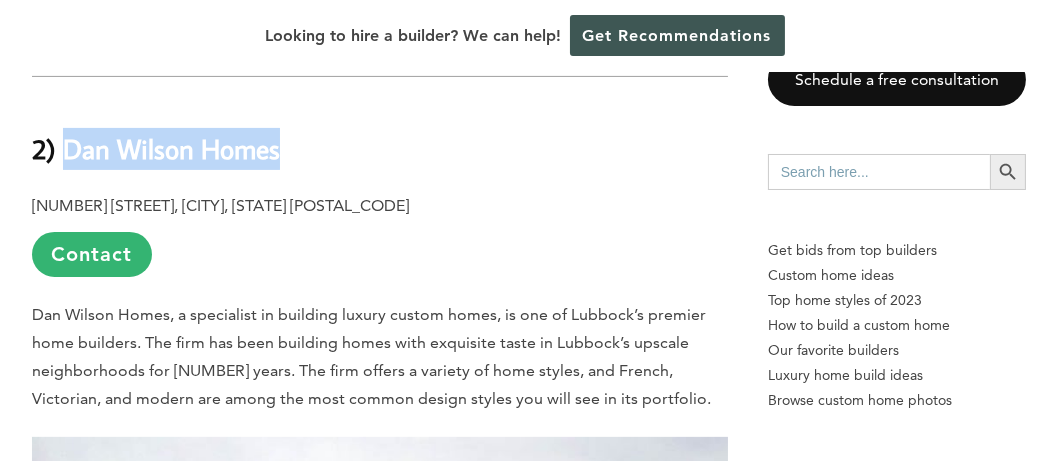 drag, startPoint x: 301, startPoint y: 124, endPoint x: 72, endPoint y: 124, distance: 229 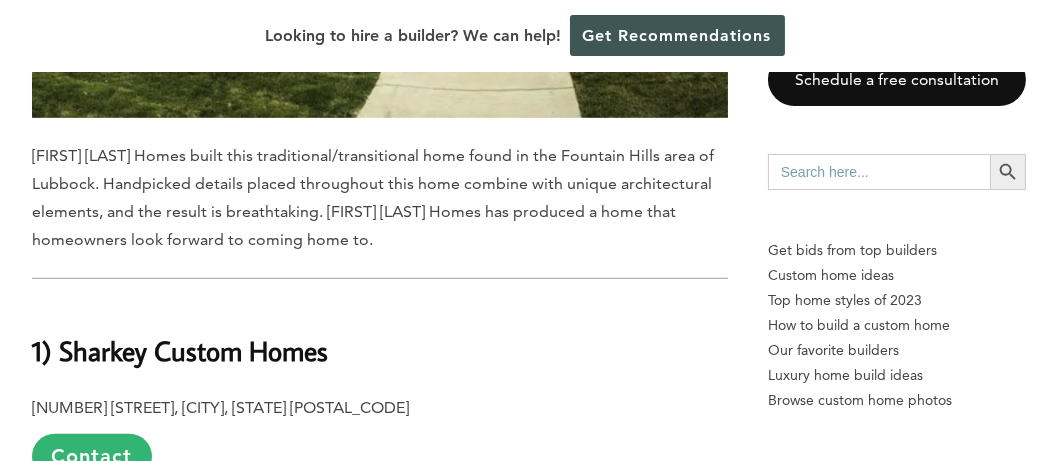 scroll, scrollTop: 12299, scrollLeft: 0, axis: vertical 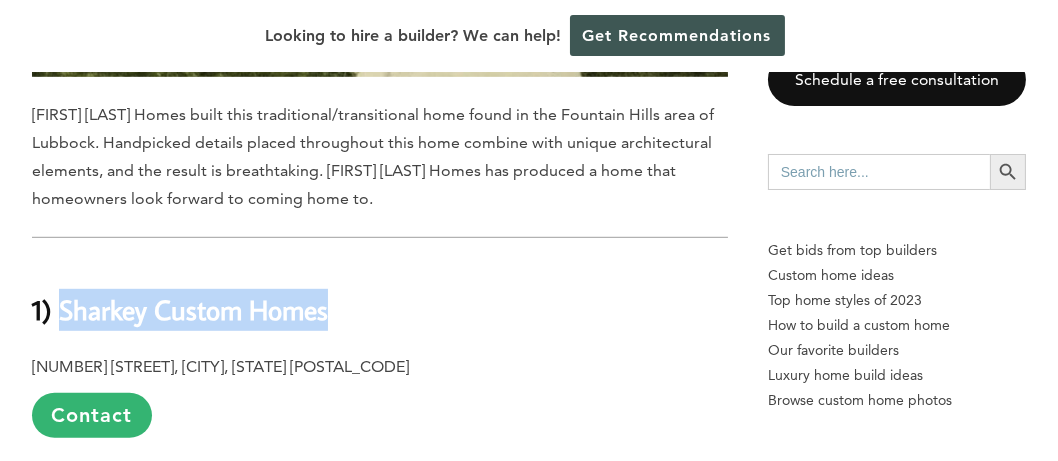 drag, startPoint x: 349, startPoint y: 292, endPoint x: 62, endPoint y: 285, distance: 287.08536 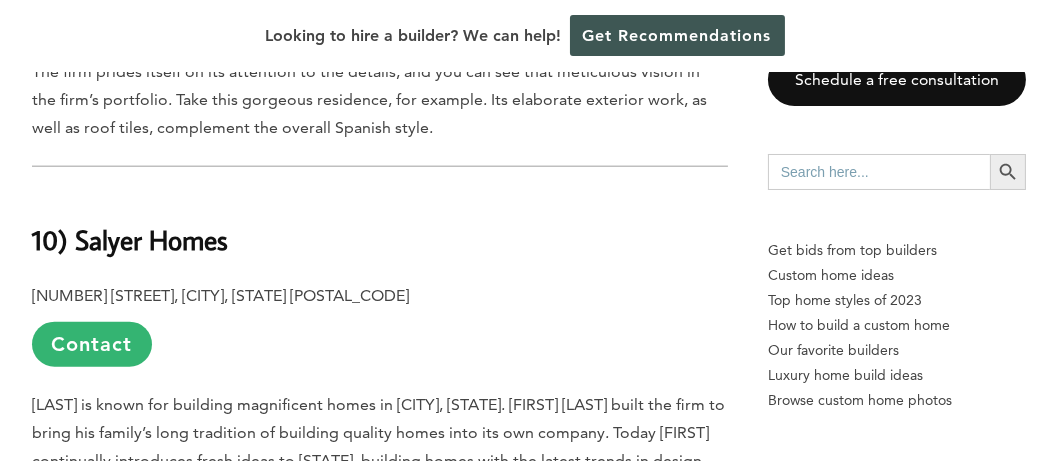 scroll, scrollTop: 3239, scrollLeft: 0, axis: vertical 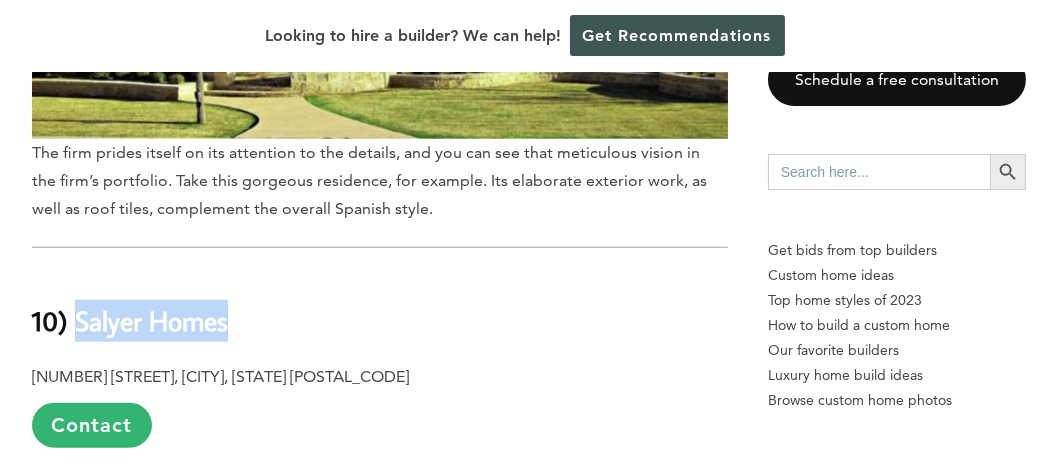 drag, startPoint x: 233, startPoint y: 325, endPoint x: 81, endPoint y: 324, distance: 152.0033 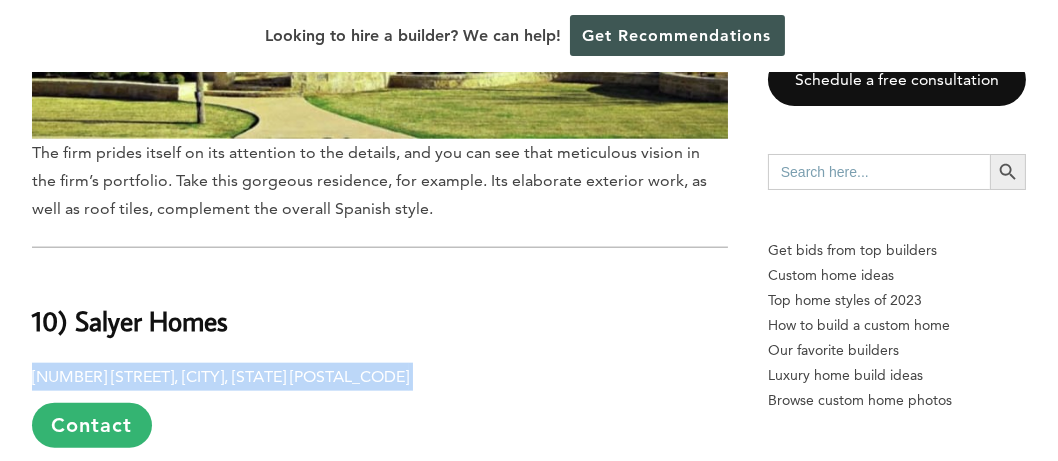 drag, startPoint x: 380, startPoint y: 376, endPoint x: 0, endPoint y: 381, distance: 380.0329 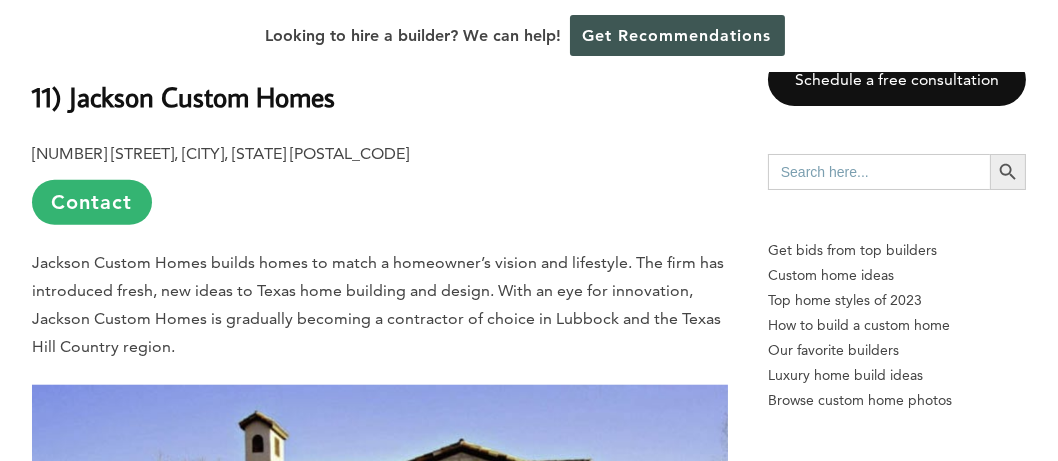 scroll, scrollTop: 2621, scrollLeft: 0, axis: vertical 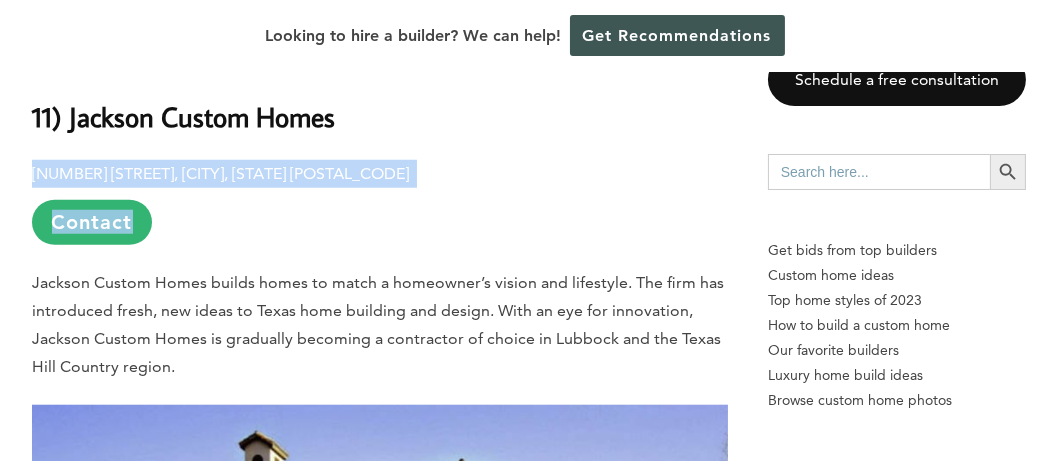 drag, startPoint x: 434, startPoint y: 187, endPoint x: 45, endPoint y: 179, distance: 389.08224 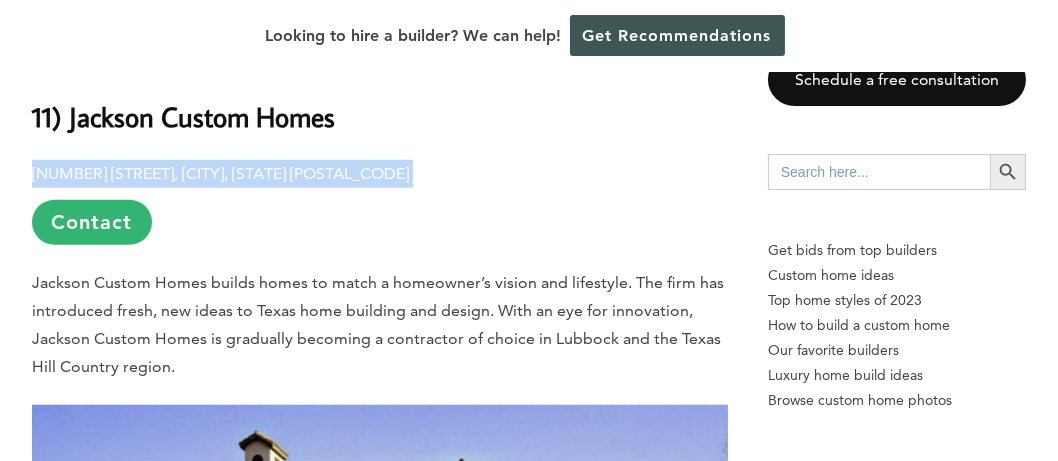 drag, startPoint x: 408, startPoint y: 172, endPoint x: 32, endPoint y: 171, distance: 376.00134 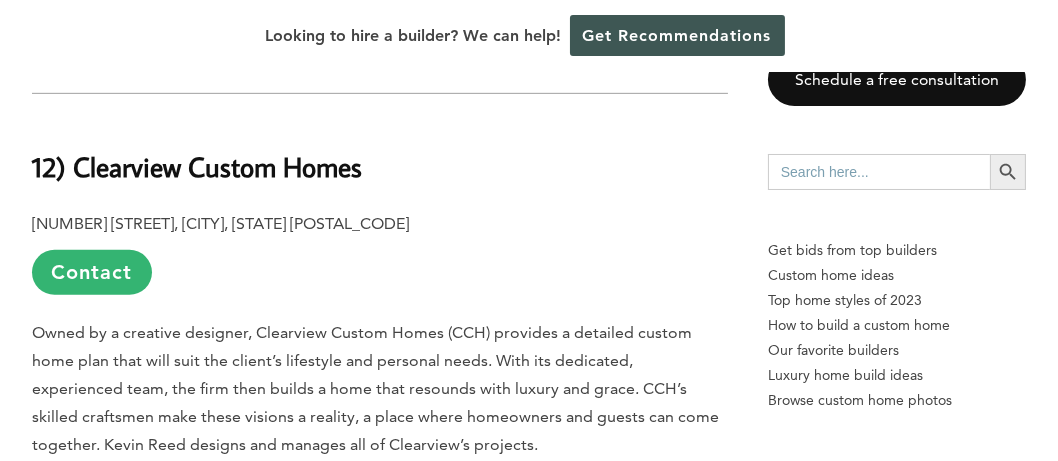 scroll, scrollTop: 1517, scrollLeft: 0, axis: vertical 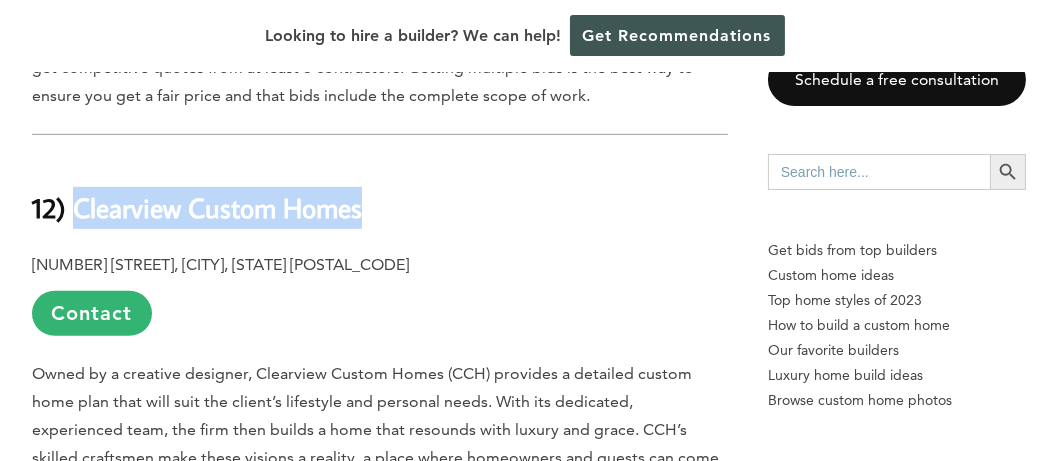 drag, startPoint x: 361, startPoint y: 215, endPoint x: 76, endPoint y: 209, distance: 285.06314 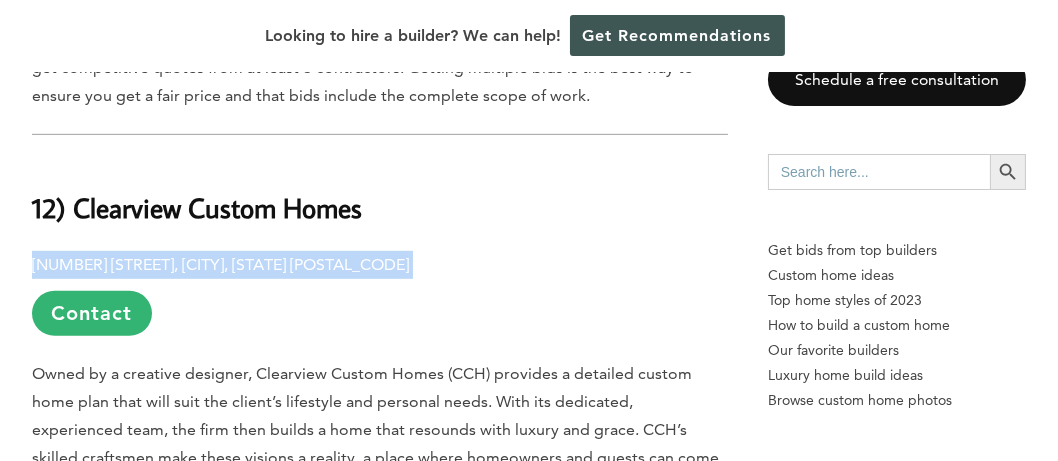 drag, startPoint x: 407, startPoint y: 267, endPoint x: 31, endPoint y: 254, distance: 376.22467 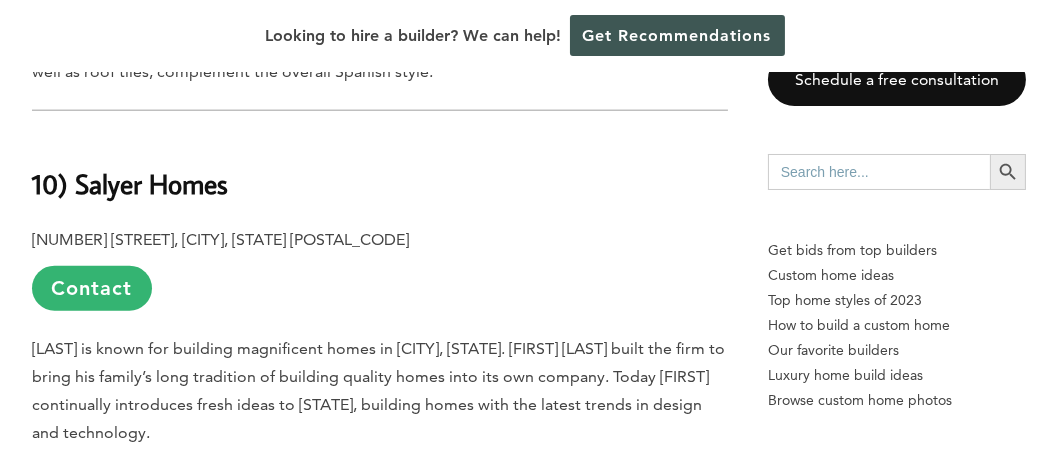 scroll, scrollTop: 3437, scrollLeft: 0, axis: vertical 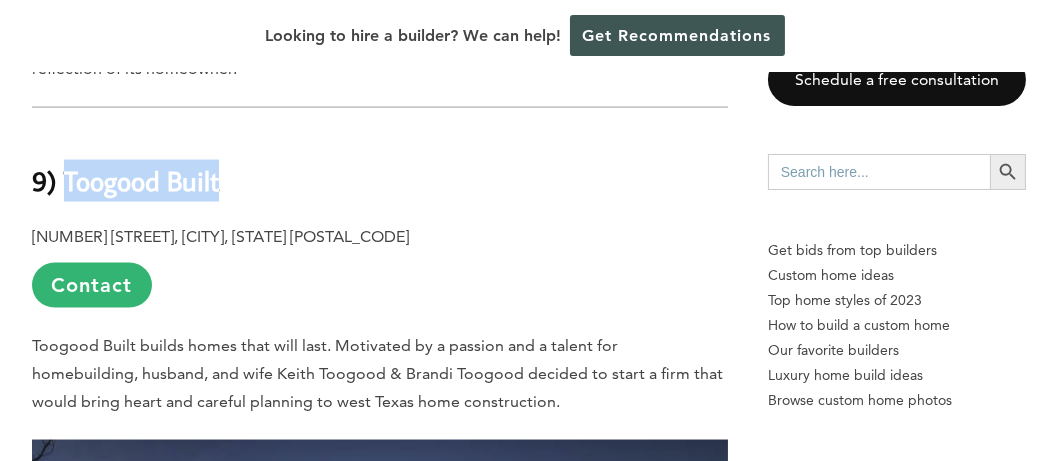 drag, startPoint x: 243, startPoint y: 183, endPoint x: 66, endPoint y: 185, distance: 177.01129 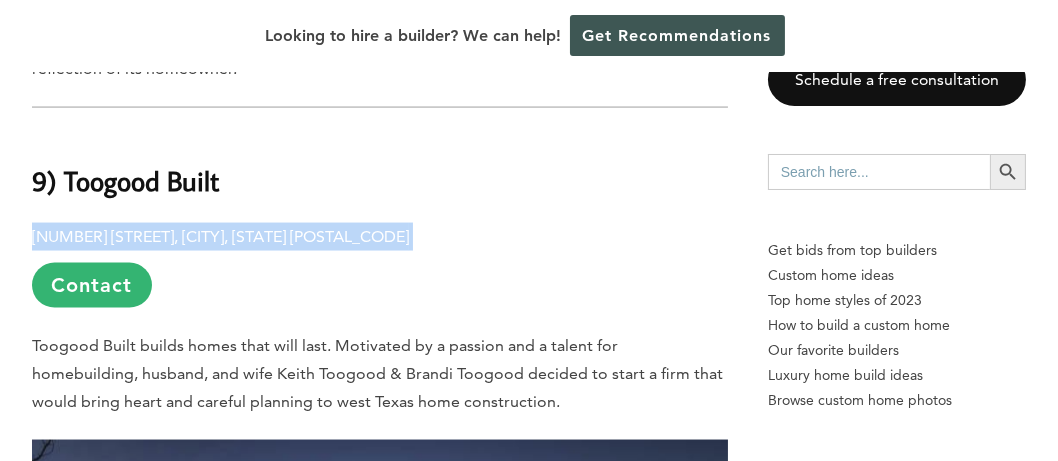 drag, startPoint x: 297, startPoint y: 235, endPoint x: 35, endPoint y: 237, distance: 262.00763 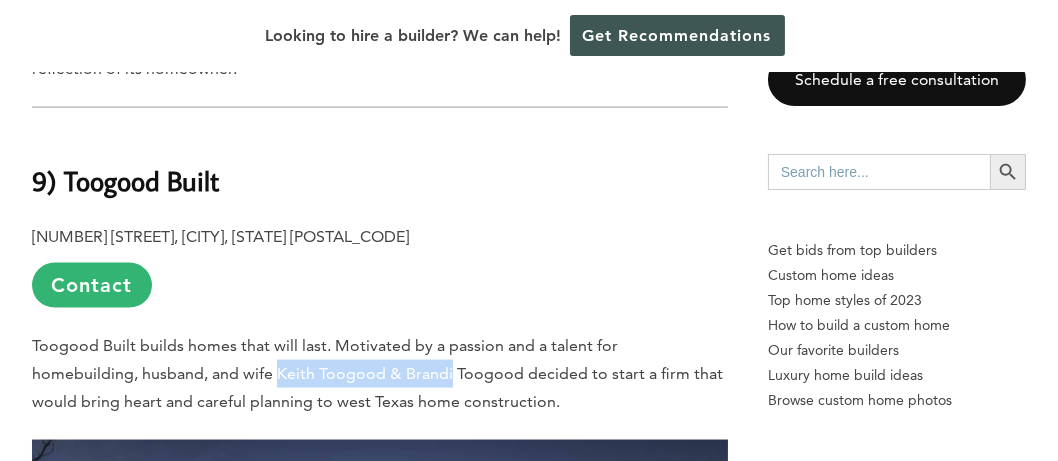 drag, startPoint x: 170, startPoint y: 373, endPoint x: 343, endPoint y: 380, distance: 173.14156 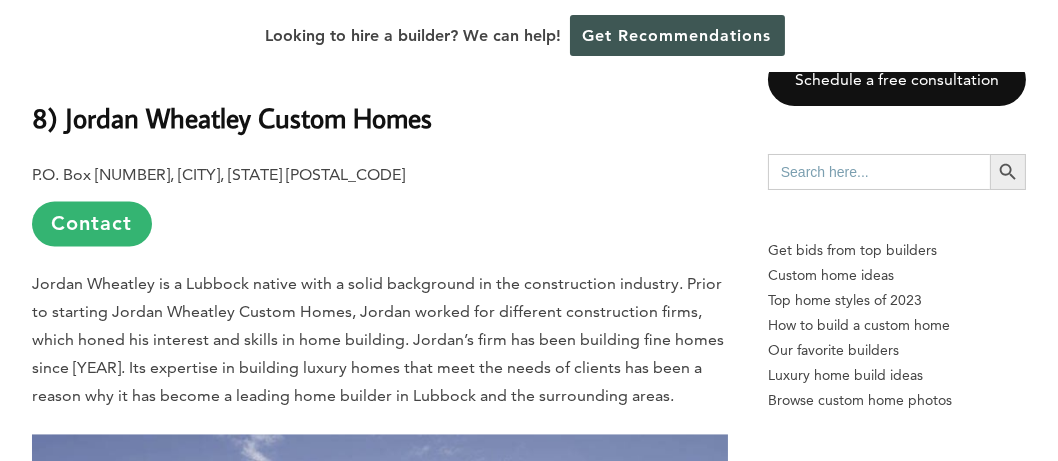 scroll, scrollTop: 5632, scrollLeft: 0, axis: vertical 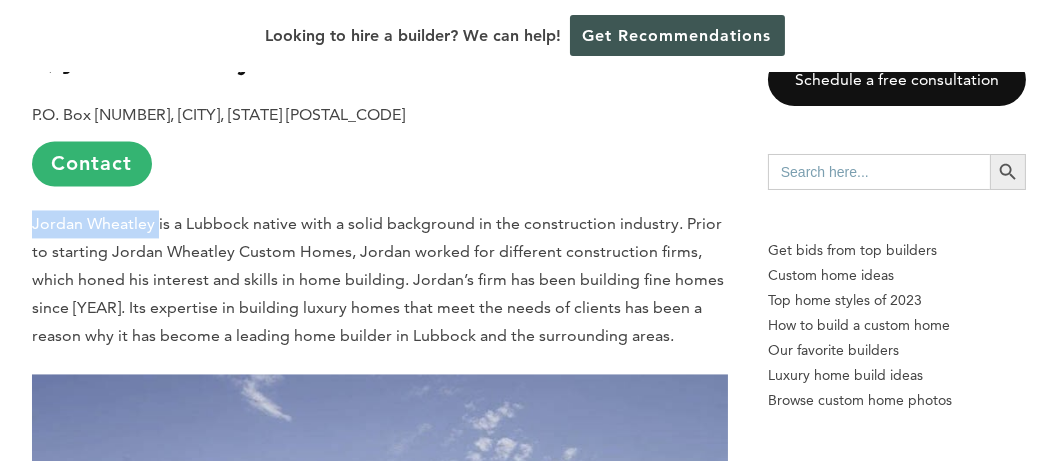 drag, startPoint x: 35, startPoint y: 221, endPoint x: 157, endPoint y: 228, distance: 122.20065 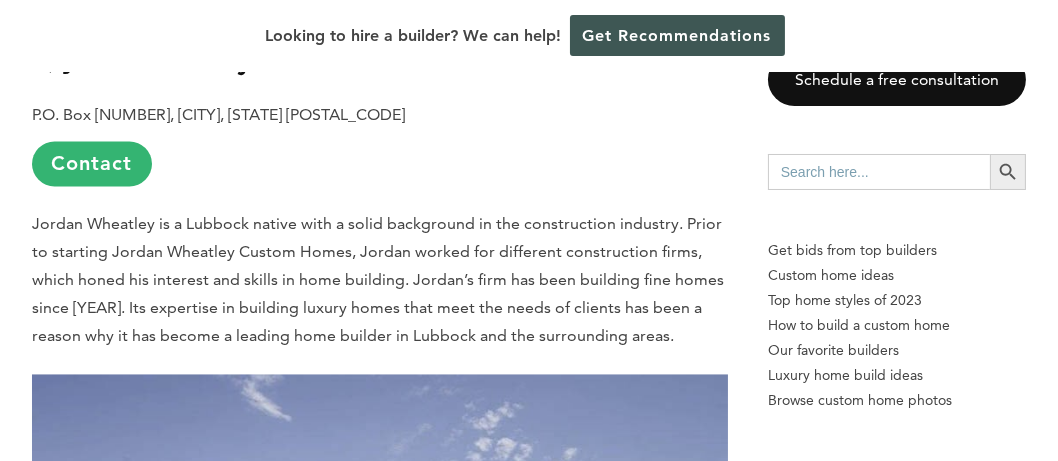 click on "P.O. Box [NUMBER], [CITY], [STATE] [POSTAL_CODE]  Contact" at bounding box center (380, 143) 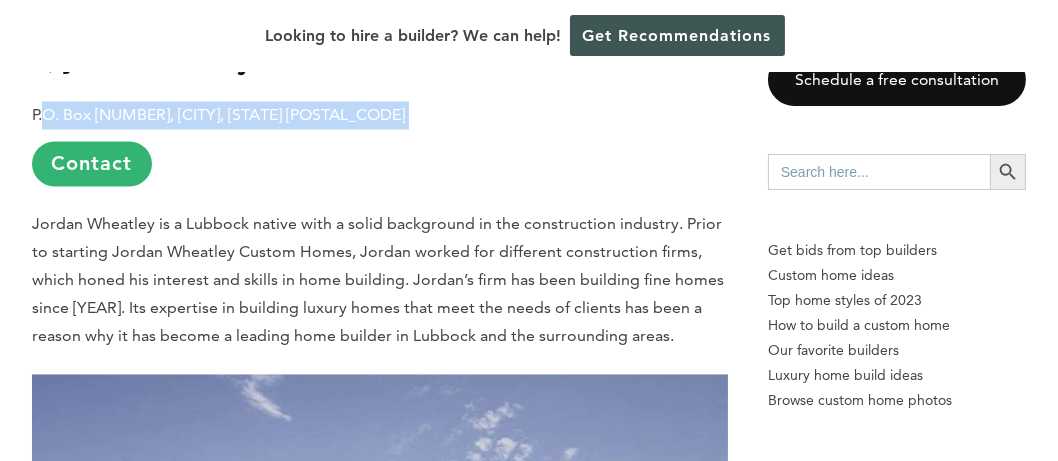 drag, startPoint x: 307, startPoint y: 111, endPoint x: 48, endPoint y: 125, distance: 259.3781 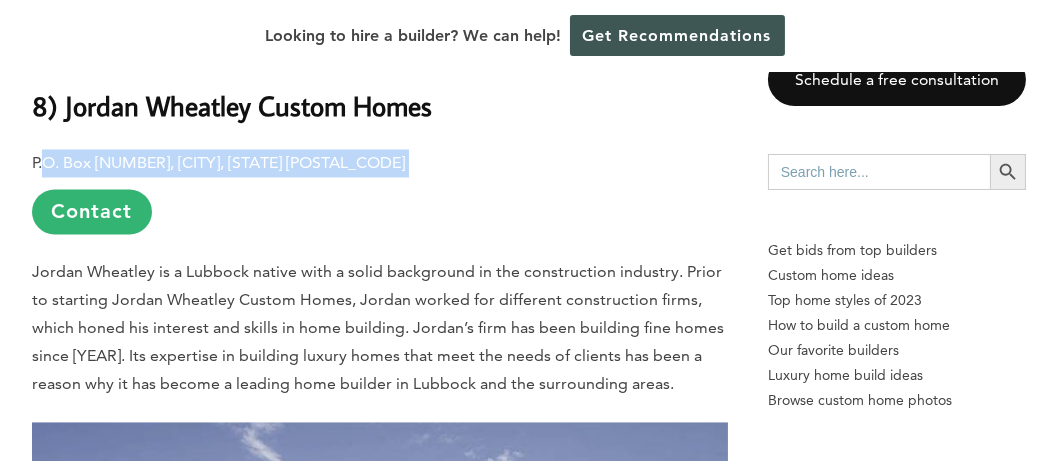 scroll, scrollTop: 5482, scrollLeft: 0, axis: vertical 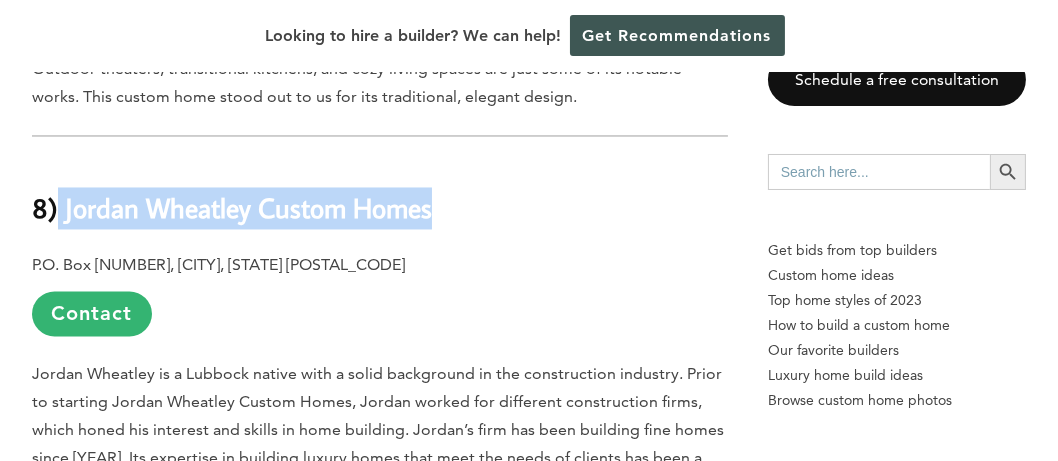 drag, startPoint x: 432, startPoint y: 216, endPoint x: 59, endPoint y: 214, distance: 373.00537 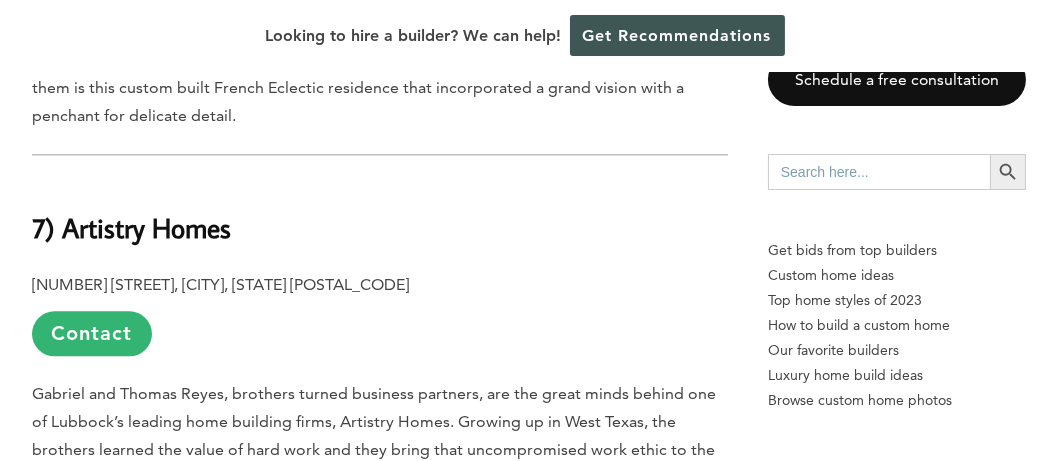 scroll, scrollTop: 6469, scrollLeft: 0, axis: vertical 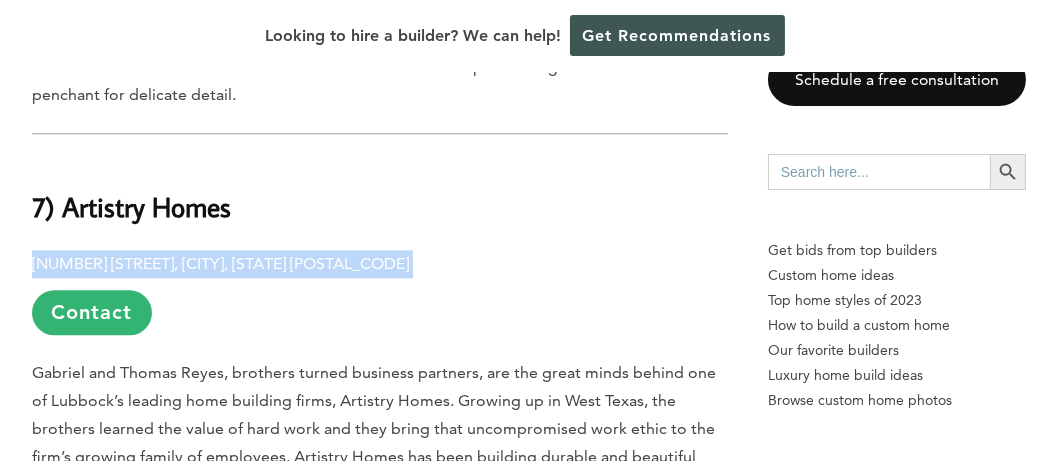 drag, startPoint x: 411, startPoint y: 262, endPoint x: 35, endPoint y: 256, distance: 376.04788 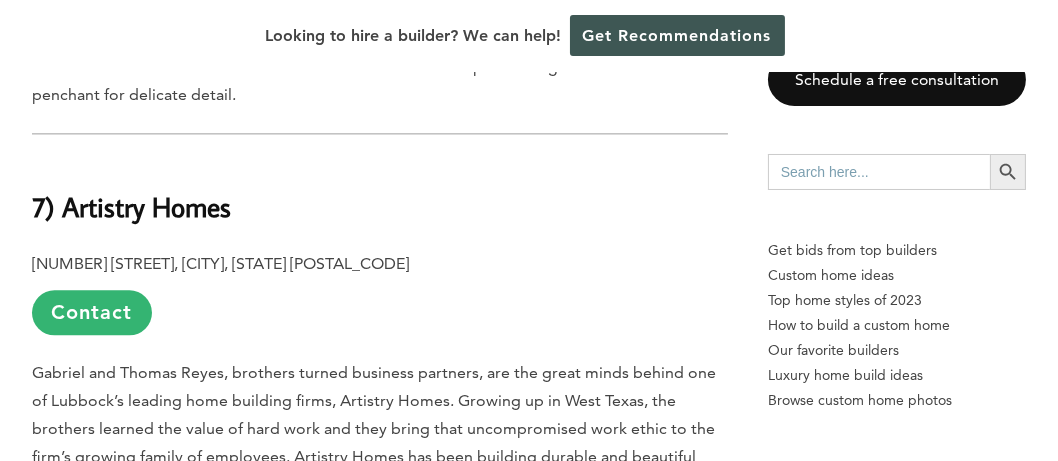click on "Gabriel and Thomas Reyes, brothers turned business partners, are the great minds behind one of Lubbock’s leading home building firms, Artistry Homes. Growing up in West Texas, the brothers learned the value of hard work and they bring that uncompromised work ethic to the firm’s growing family of employees. Artistry Homes has been building durable and beautiful homes since [YEAR], and while they are experienced in a number of design styles, they tend to favor traditional homes." at bounding box center [380, 443] 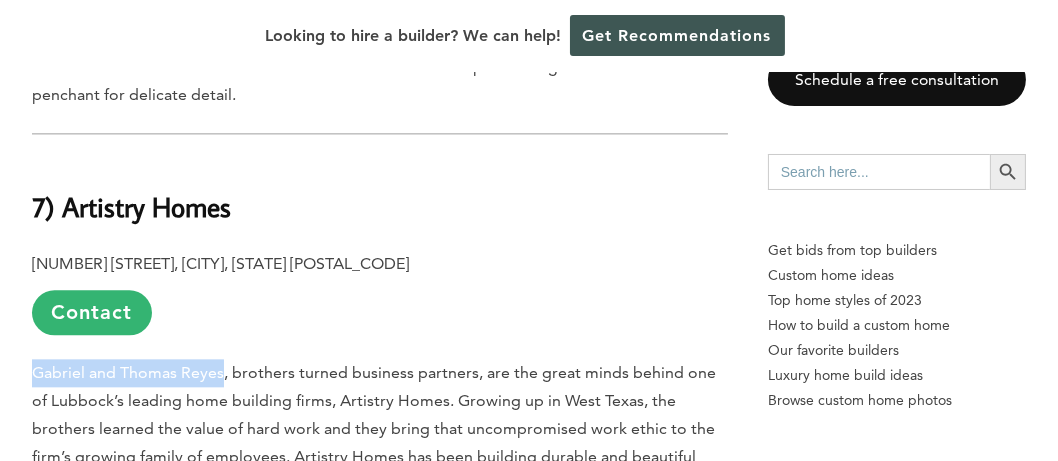 drag, startPoint x: 30, startPoint y: 371, endPoint x: 222, endPoint y: 381, distance: 192.26024 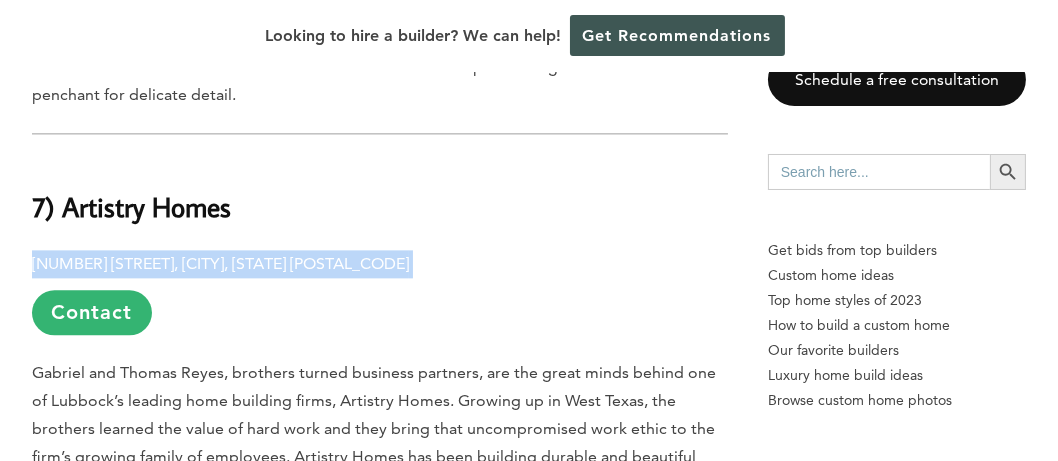 drag, startPoint x: 435, startPoint y: 266, endPoint x: 35, endPoint y: 262, distance: 400.02 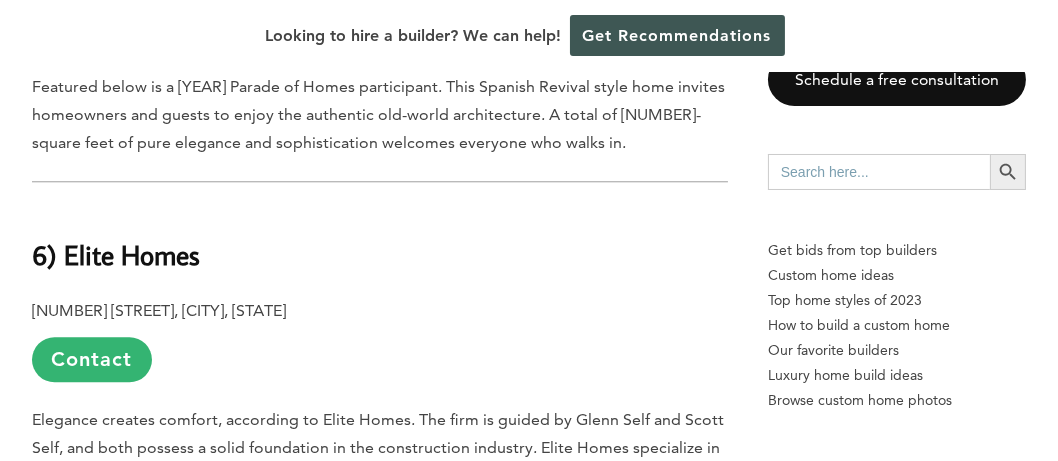 scroll, scrollTop: 7516, scrollLeft: 0, axis: vertical 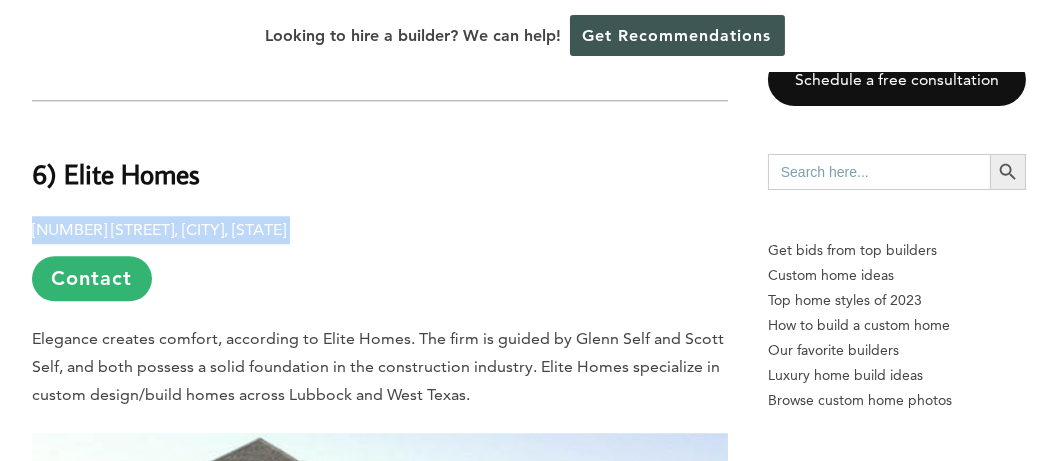 drag, startPoint x: 305, startPoint y: 223, endPoint x: 34, endPoint y: 230, distance: 271.0904 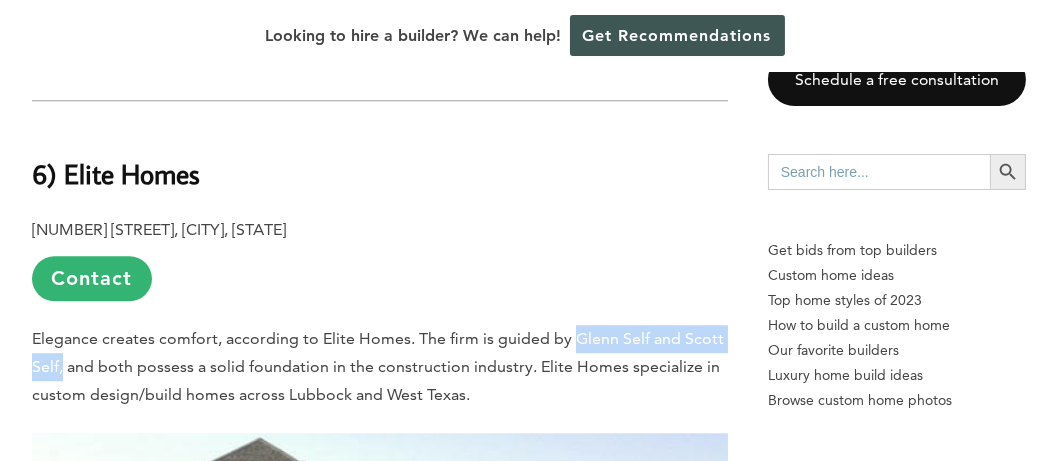 drag, startPoint x: 570, startPoint y: 340, endPoint x: 62, endPoint y: 371, distance: 508.94498 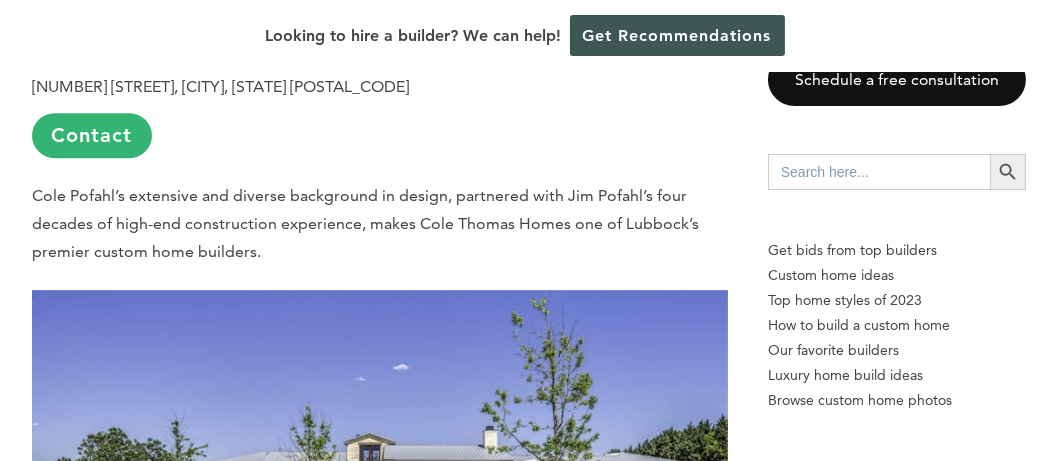 scroll, scrollTop: 8543, scrollLeft: 0, axis: vertical 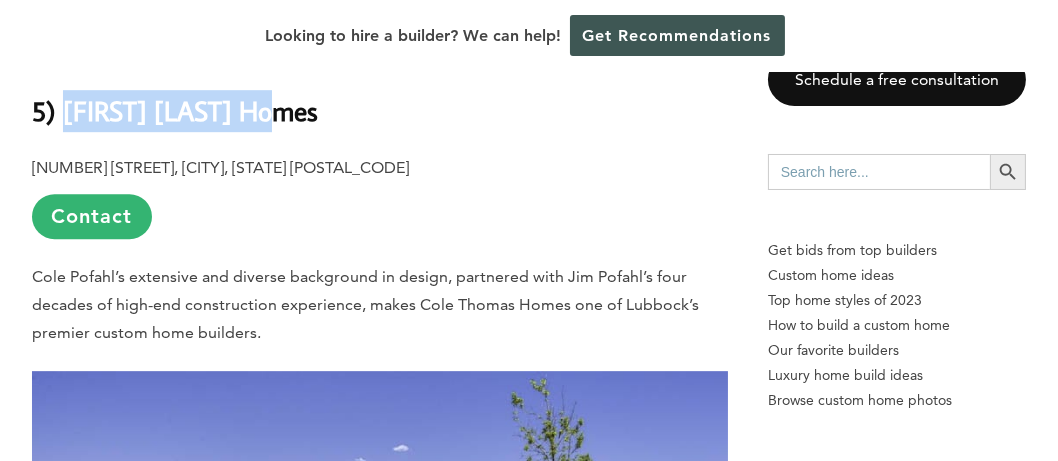 drag, startPoint x: 324, startPoint y: 120, endPoint x: 67, endPoint y: 110, distance: 257.1945 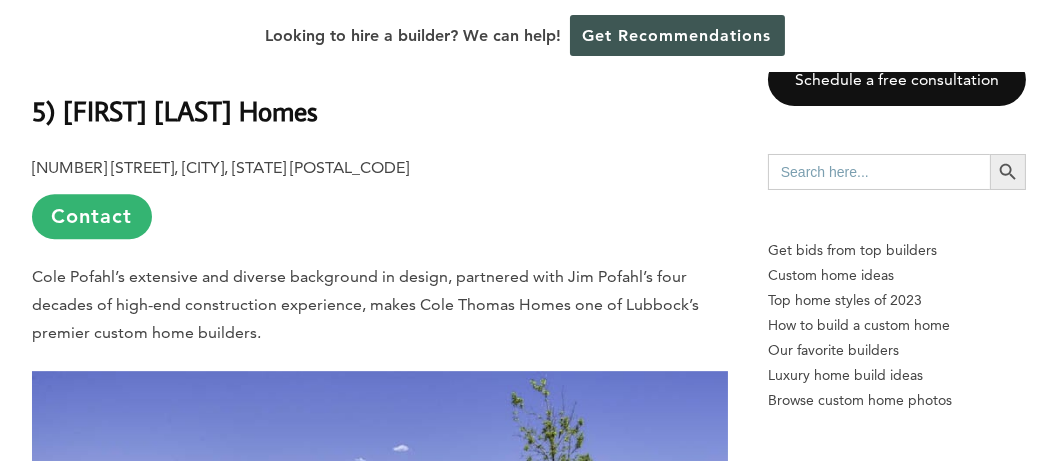 click on "Cole Pofahl’s extensive and diverse background in design, partnered with Jim Pofahl’s four decades of high-end construction experience, makes Cole Thomas Homes one of Lubbock’s premier custom home builders." at bounding box center (380, 305) 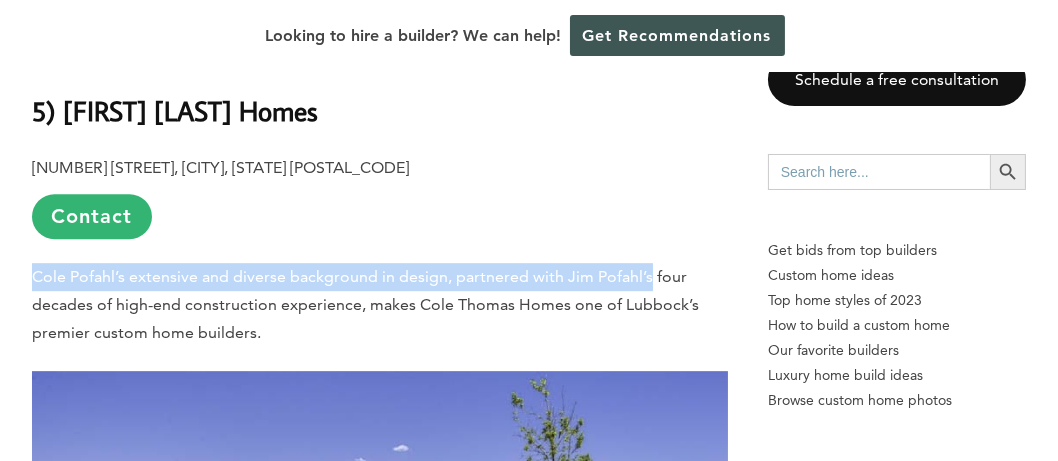 drag, startPoint x: 31, startPoint y: 277, endPoint x: 648, endPoint y: 286, distance: 617.0656 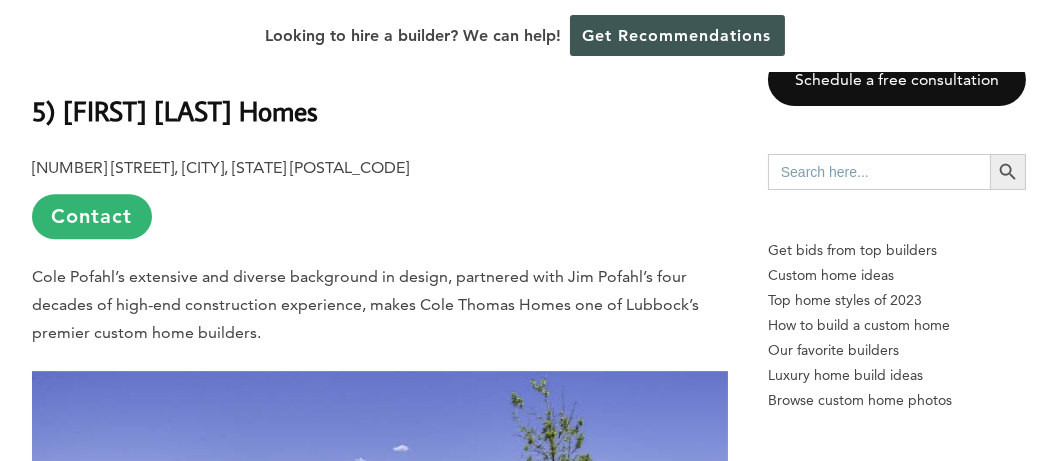 click on "[NUMBER] [STREET], [CITY], [STATE] [ZIP]   Contact" at bounding box center (380, 196) 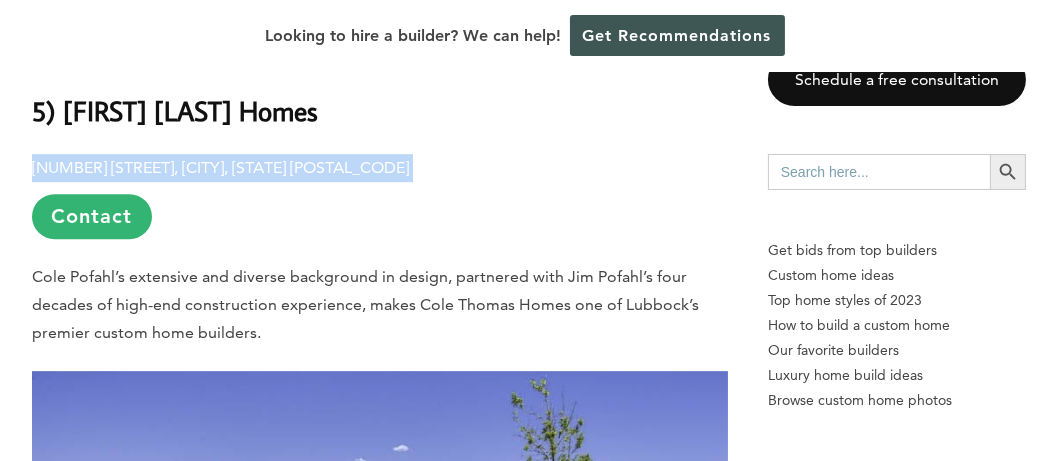 drag, startPoint x: 293, startPoint y: 167, endPoint x: 23, endPoint y: 165, distance: 270.00742 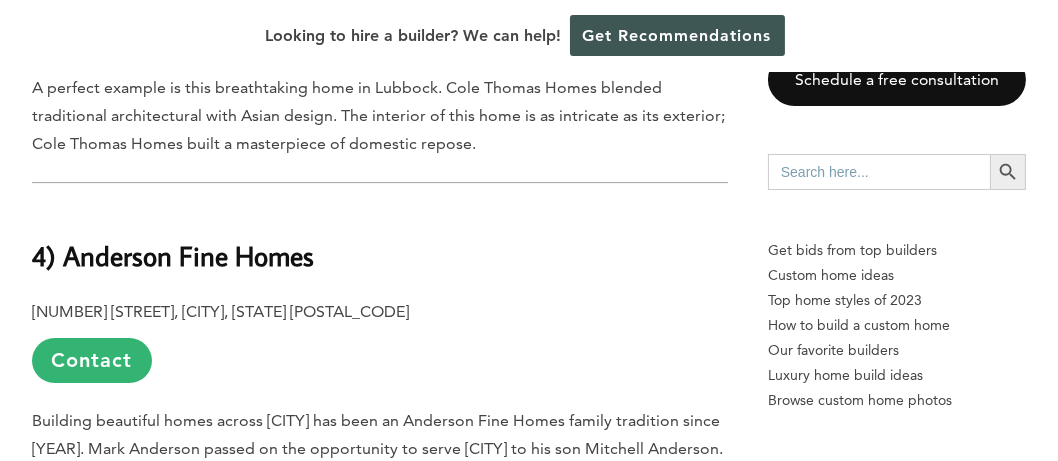 scroll, scrollTop: 9346, scrollLeft: 0, axis: vertical 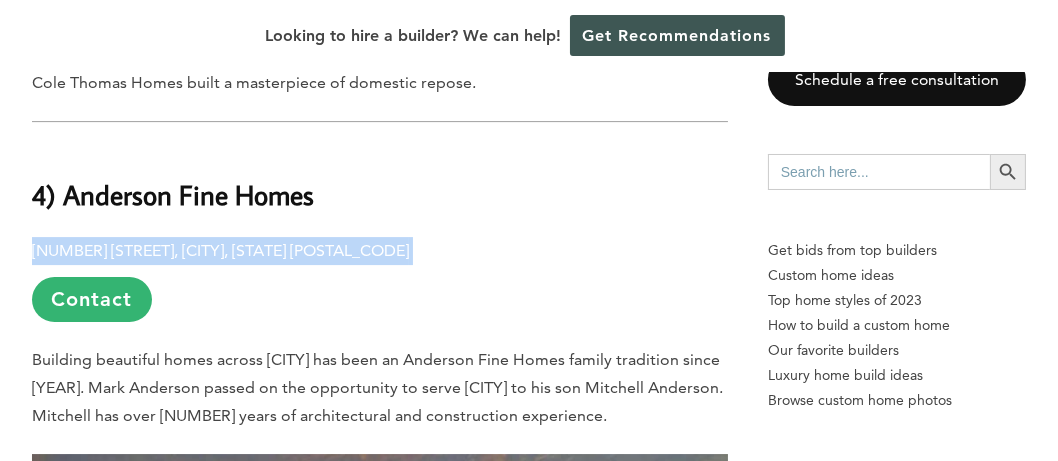 drag, startPoint x: 269, startPoint y: 251, endPoint x: 32, endPoint y: 256, distance: 237.05273 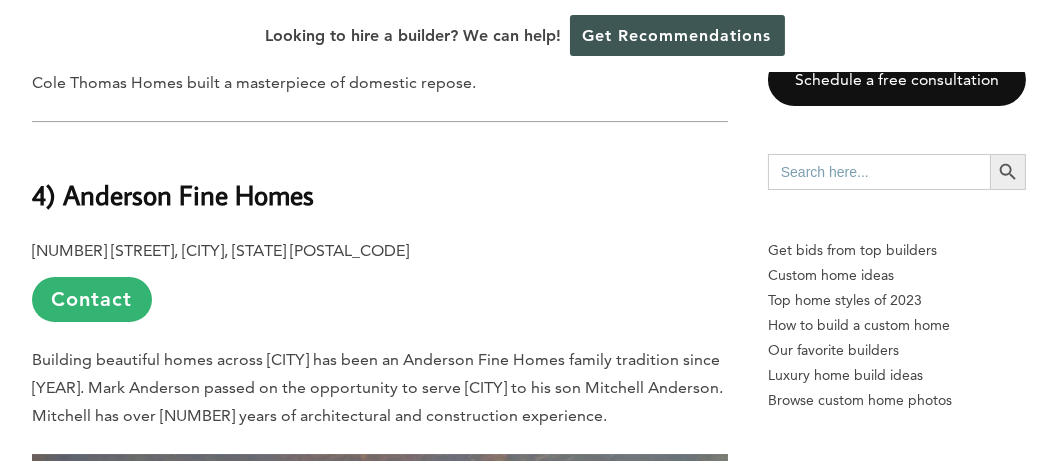 click on "Building beautiful homes across [CITY] has been an Anderson Fine Homes family tradition since [YEAR]. Mark Anderson passed on the opportunity to serve [CITY] to his son Mitchell Anderson. Mitchell has over [NUMBER] years of architectural and construction experience." at bounding box center [377, 387] 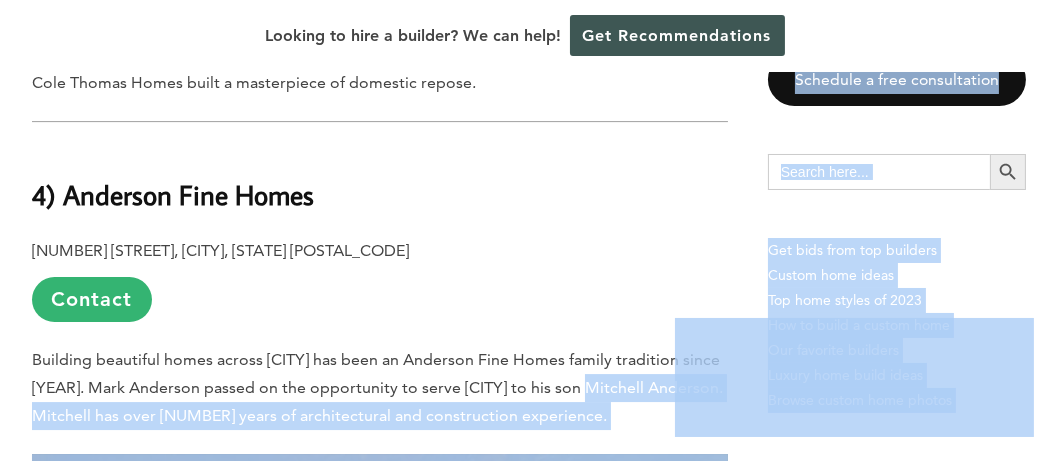 drag, startPoint x: 627, startPoint y: 392, endPoint x: 675, endPoint y: 394, distance: 48.04165 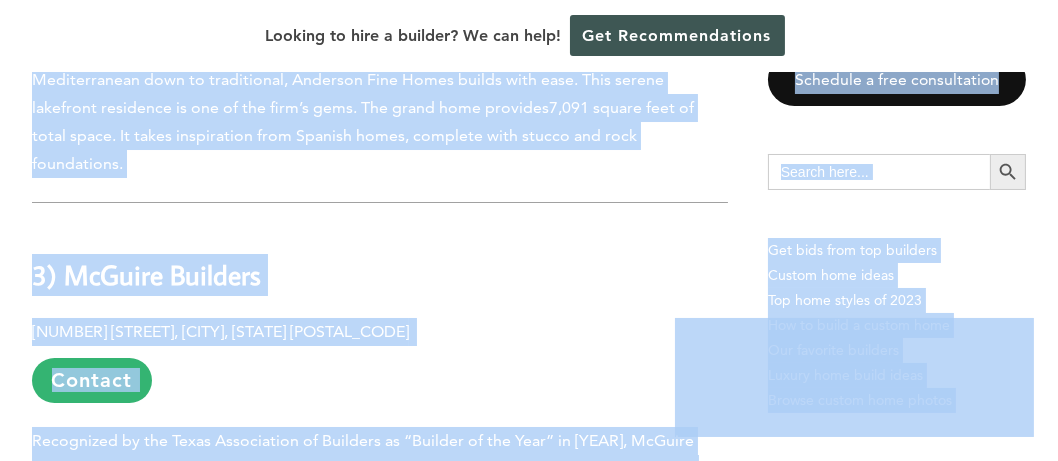 scroll, scrollTop: 10332, scrollLeft: 0, axis: vertical 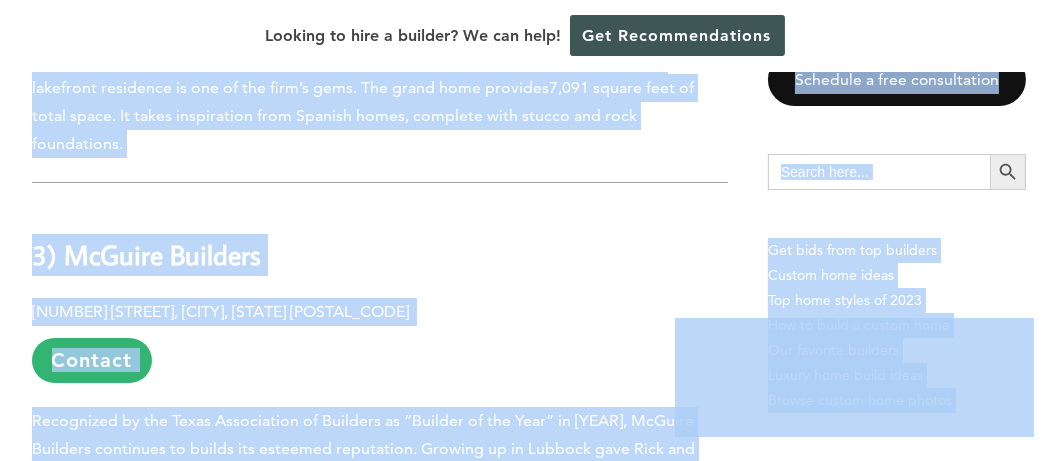 click on "[NUMBER] [STREET], [CITY], [STATE] [POSTAL_CODE]  Contact" at bounding box center (380, 340) 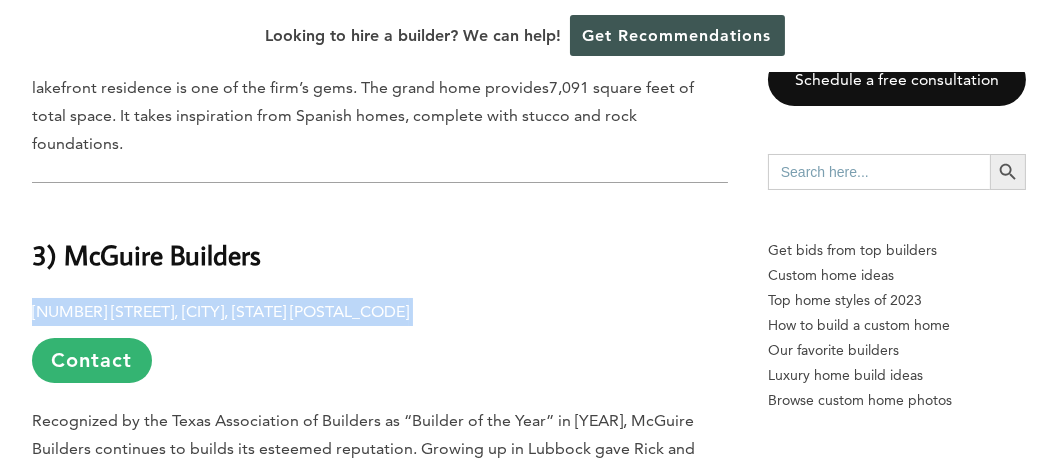 drag, startPoint x: 281, startPoint y: 282, endPoint x: 21, endPoint y: 289, distance: 260.0942 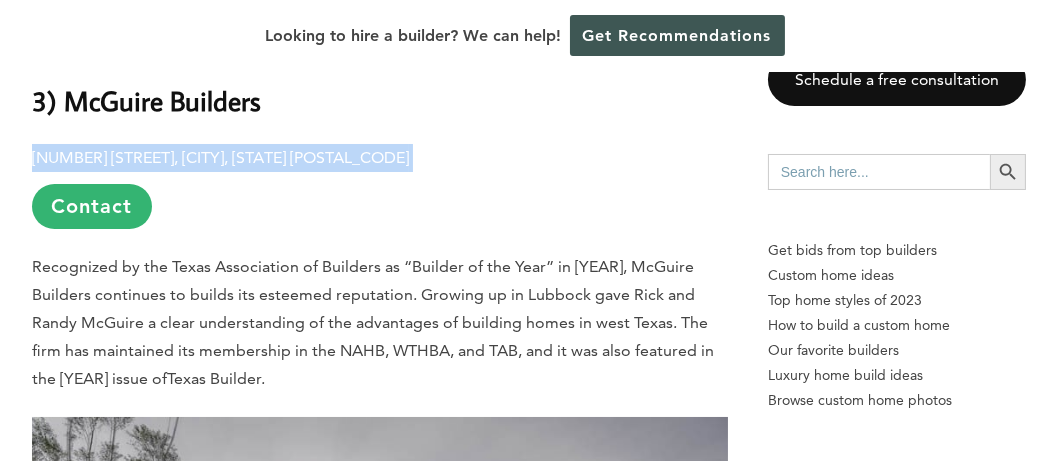 scroll, scrollTop: 10507, scrollLeft: 0, axis: vertical 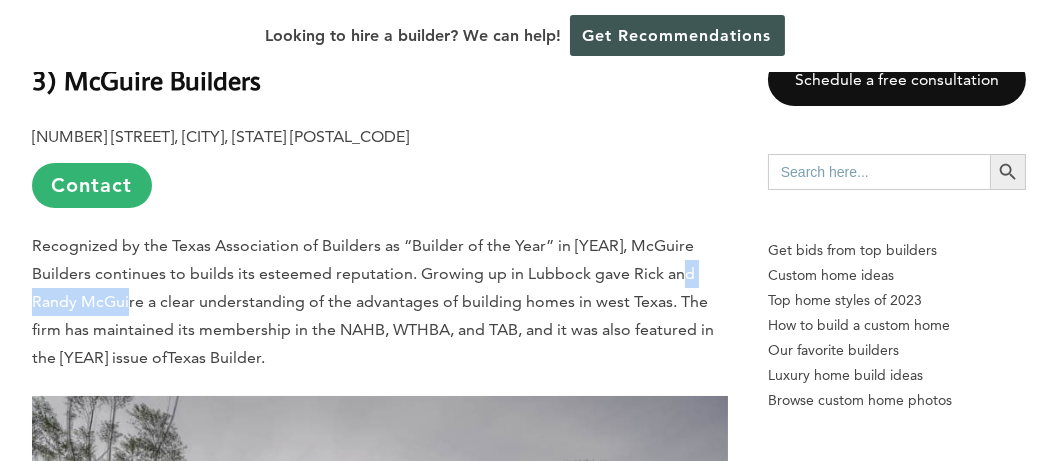 drag, startPoint x: 143, startPoint y: 274, endPoint x: 35, endPoint y: 272, distance: 108.01852 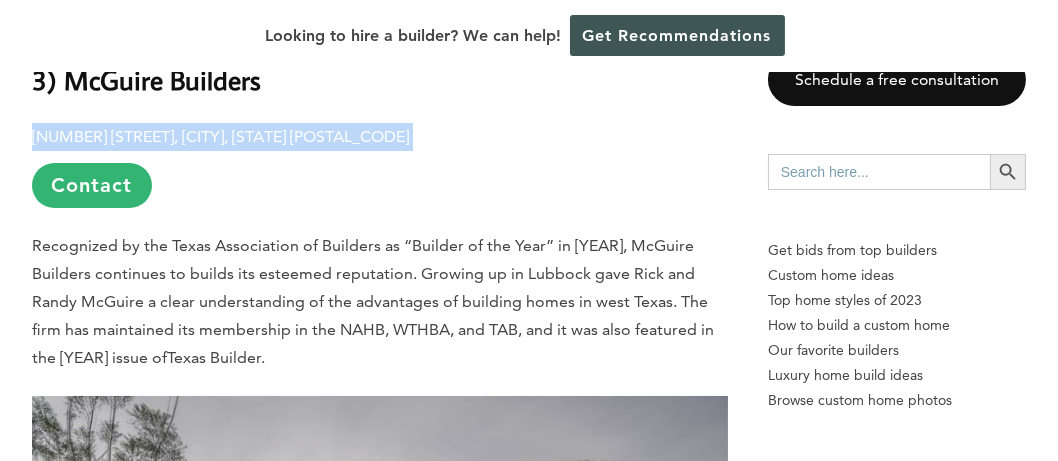 drag, startPoint x: 291, startPoint y: 100, endPoint x: 35, endPoint y: 99, distance: 256.00195 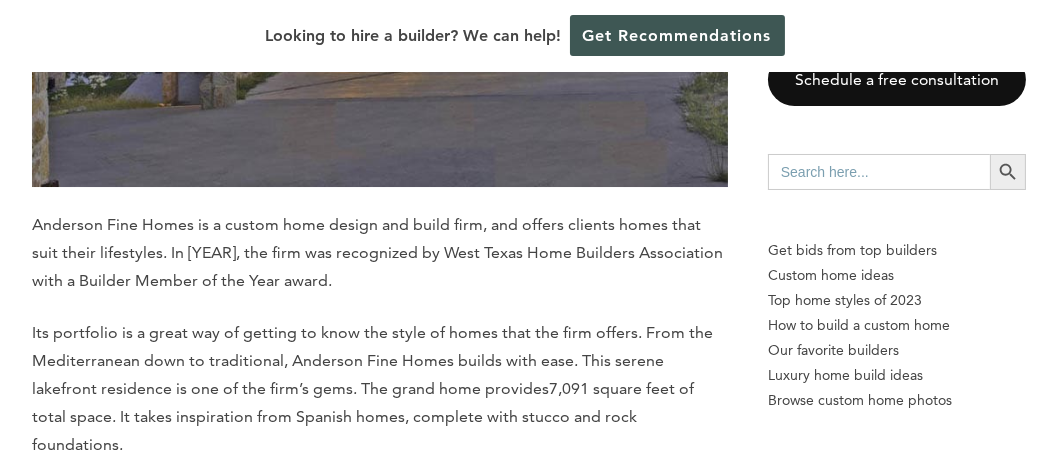 scroll, scrollTop: 8570, scrollLeft: 0, axis: vertical 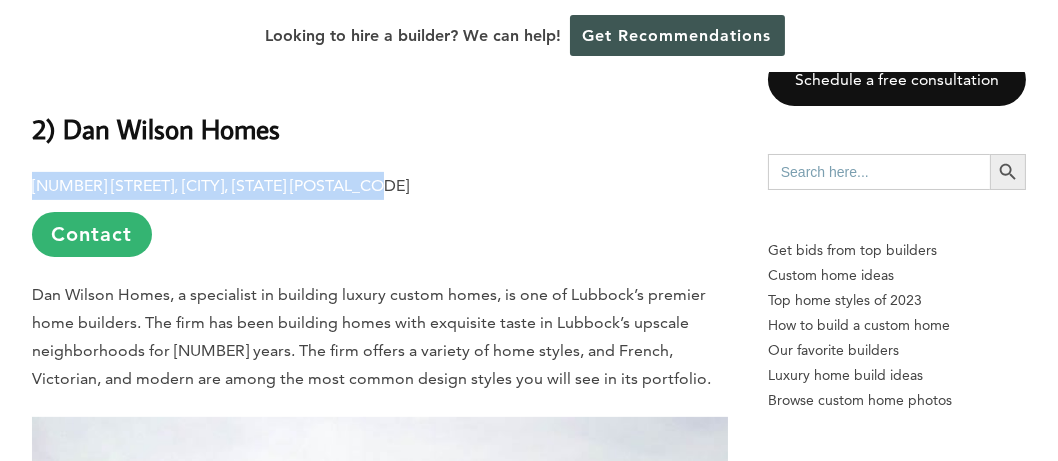 drag, startPoint x: 374, startPoint y: 158, endPoint x: 35, endPoint y: 161, distance: 339.01328 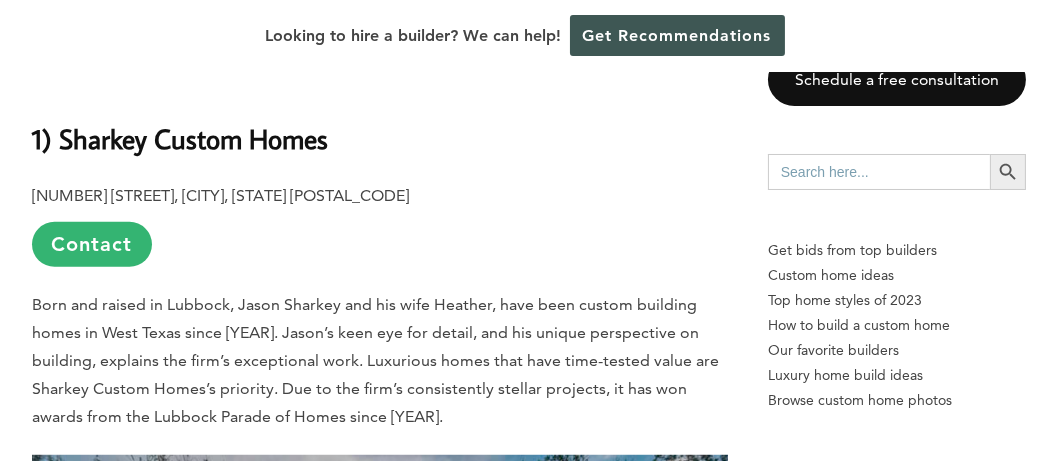 scroll, scrollTop: 12491, scrollLeft: 0, axis: vertical 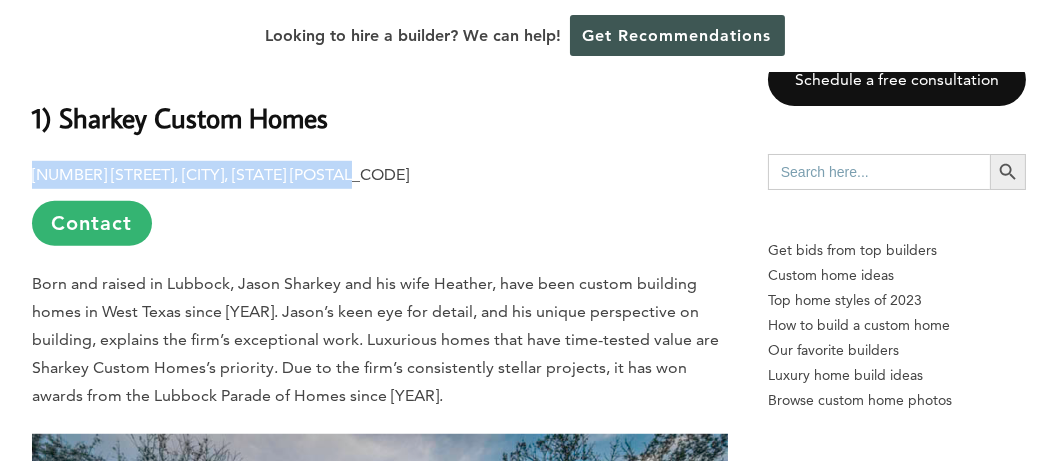 drag, startPoint x: 349, startPoint y: 148, endPoint x: 21, endPoint y: 152, distance: 328.02438 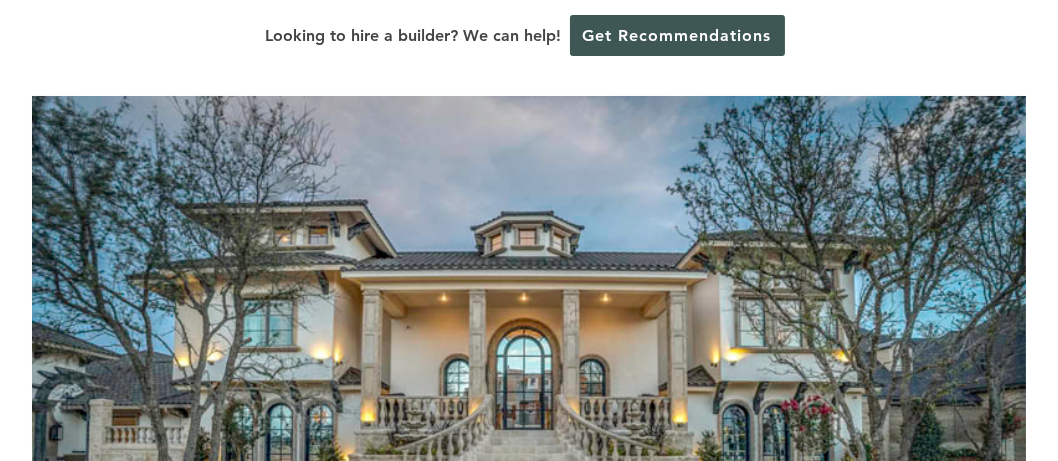scroll, scrollTop: 0, scrollLeft: 0, axis: both 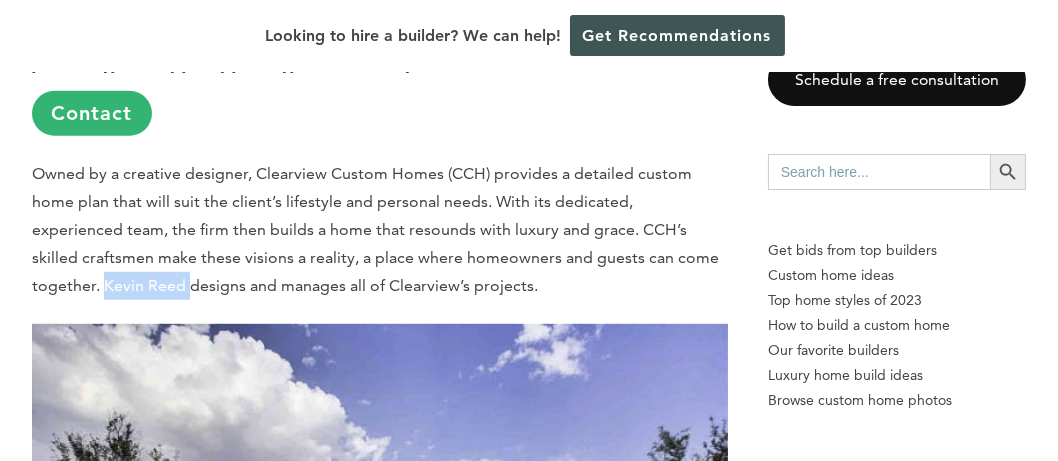 drag, startPoint x: 664, startPoint y: 262, endPoint x: 77, endPoint y: 275, distance: 587.1439 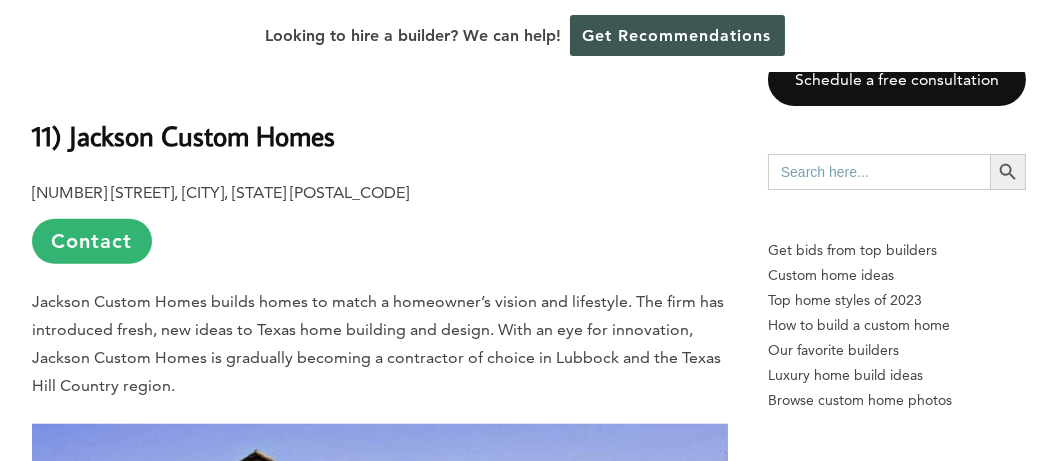 scroll, scrollTop: 2703, scrollLeft: 0, axis: vertical 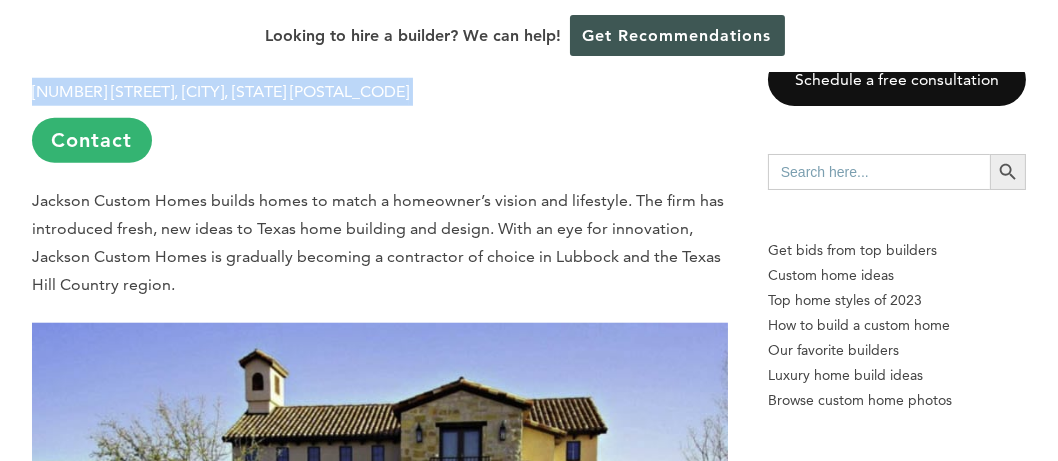 drag, startPoint x: 403, startPoint y: 88, endPoint x: 35, endPoint y: 89, distance: 368.00137 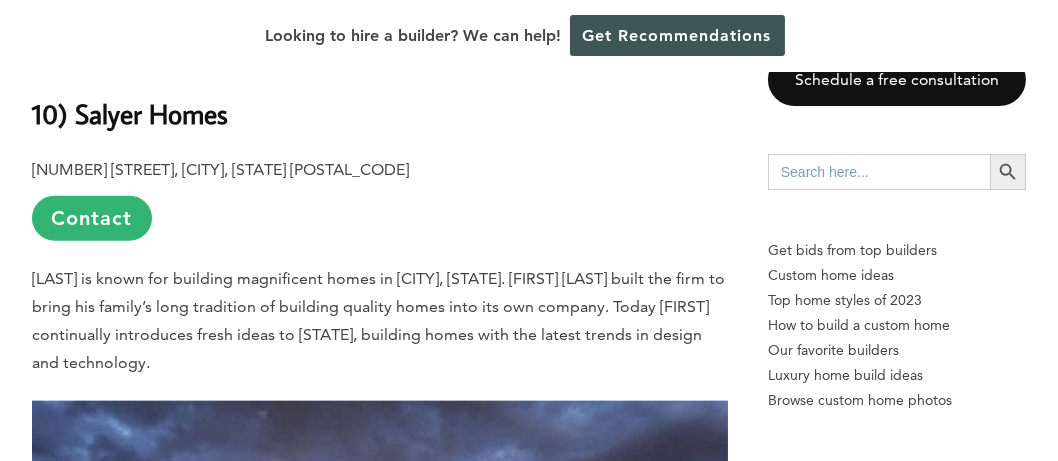 scroll, scrollTop: 3466, scrollLeft: 0, axis: vertical 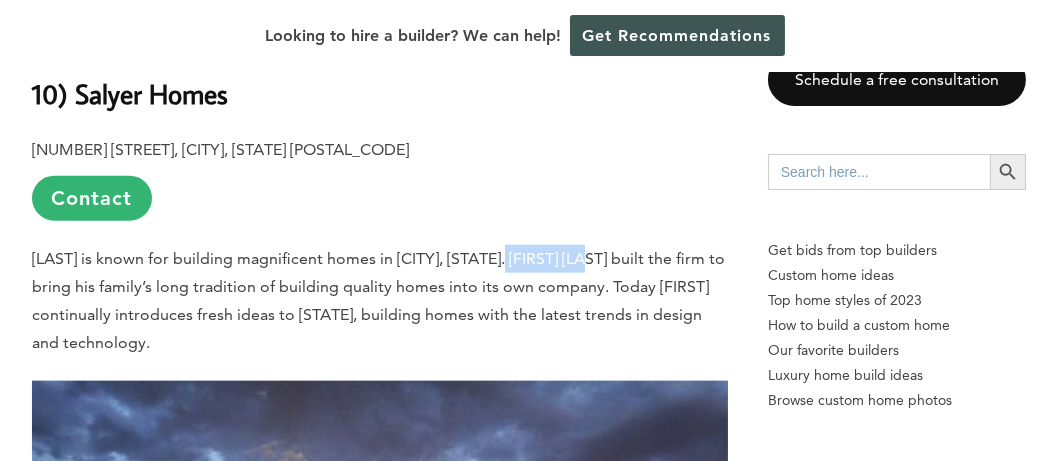 drag, startPoint x: 513, startPoint y: 255, endPoint x: 602, endPoint y: 255, distance: 89 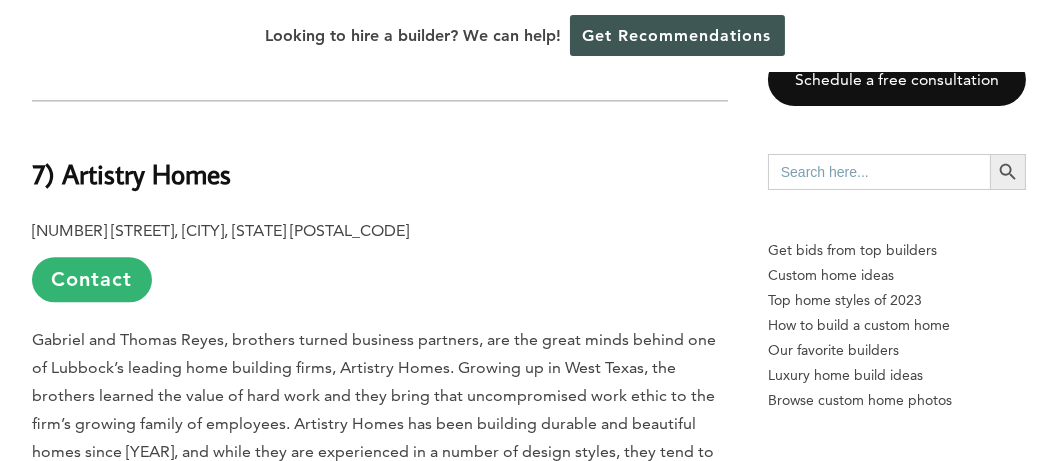 scroll, scrollTop: 6563, scrollLeft: 0, axis: vertical 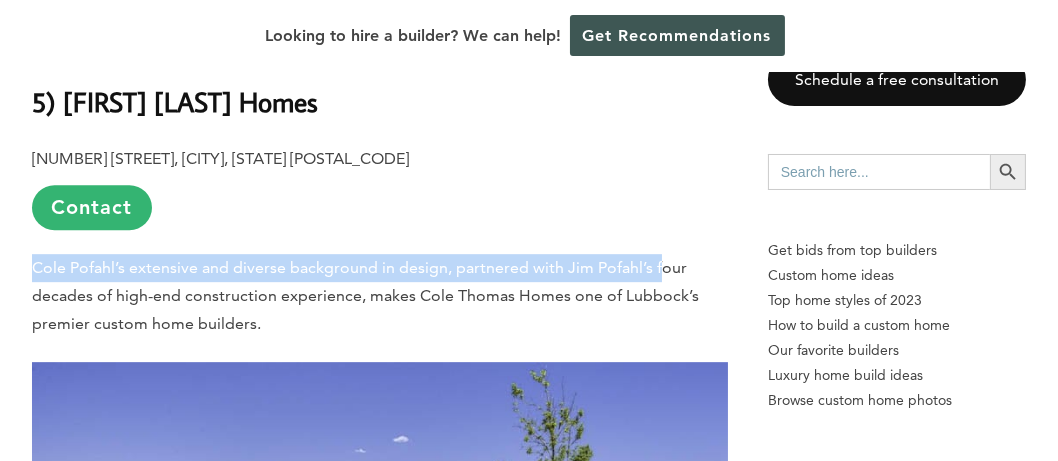 drag, startPoint x: 32, startPoint y: 266, endPoint x: 656, endPoint y: 265, distance: 624.0008 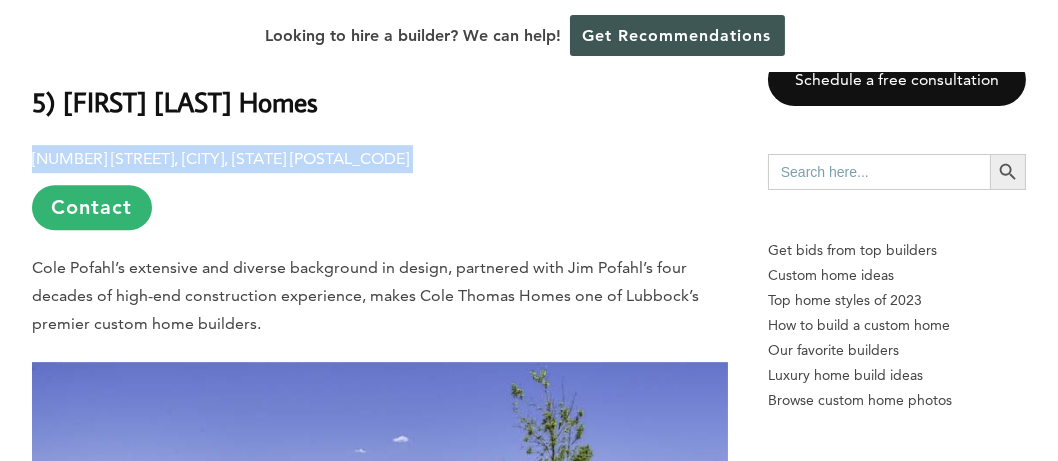 drag, startPoint x: 296, startPoint y: 157, endPoint x: 35, endPoint y: 159, distance: 261.00766 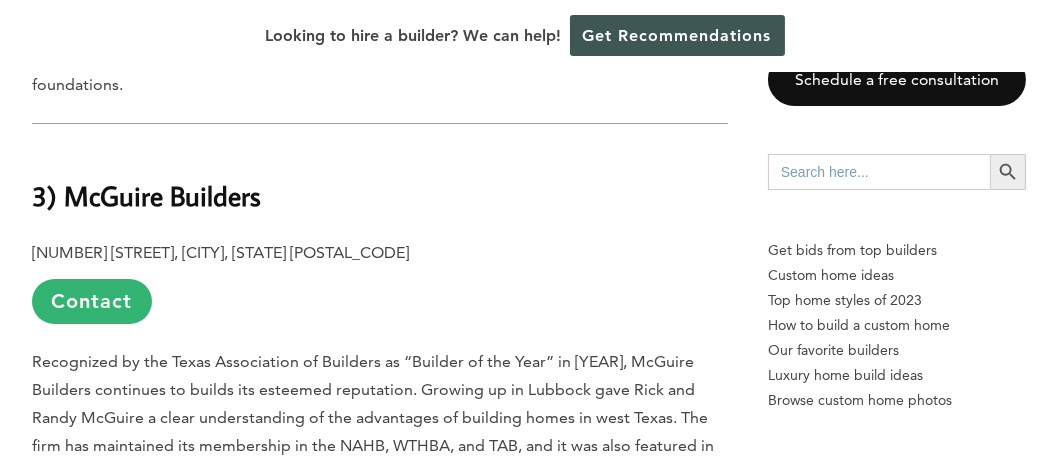 scroll, scrollTop: 10411, scrollLeft: 0, axis: vertical 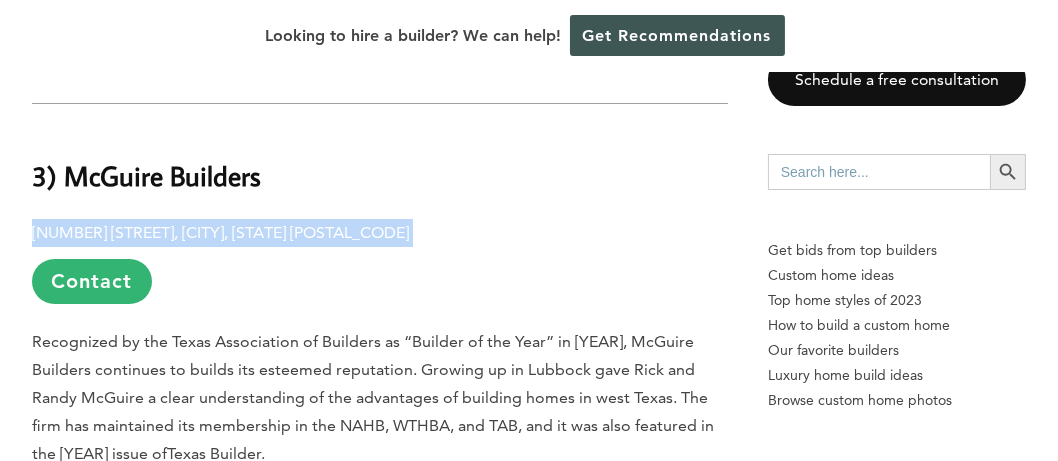 drag, startPoint x: 289, startPoint y: 207, endPoint x: 44, endPoint y: 197, distance: 245.204 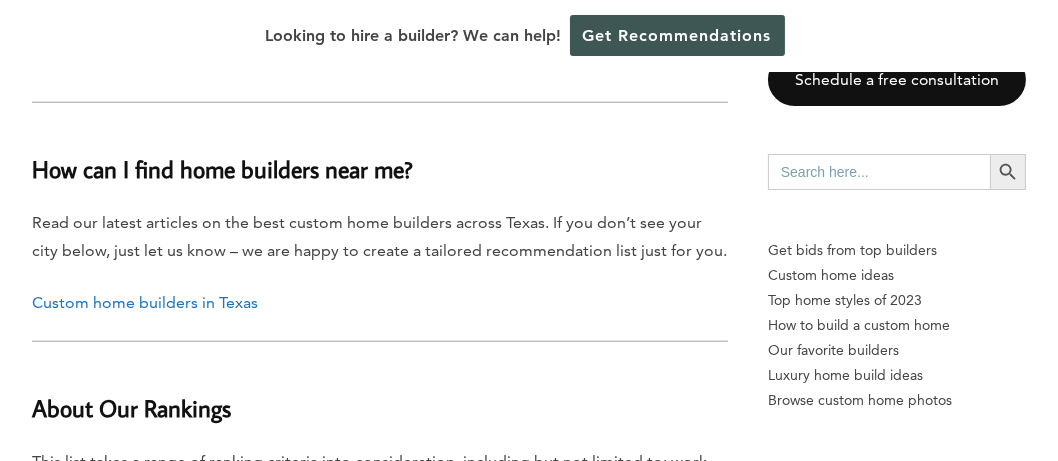 scroll, scrollTop: 13467, scrollLeft: 0, axis: vertical 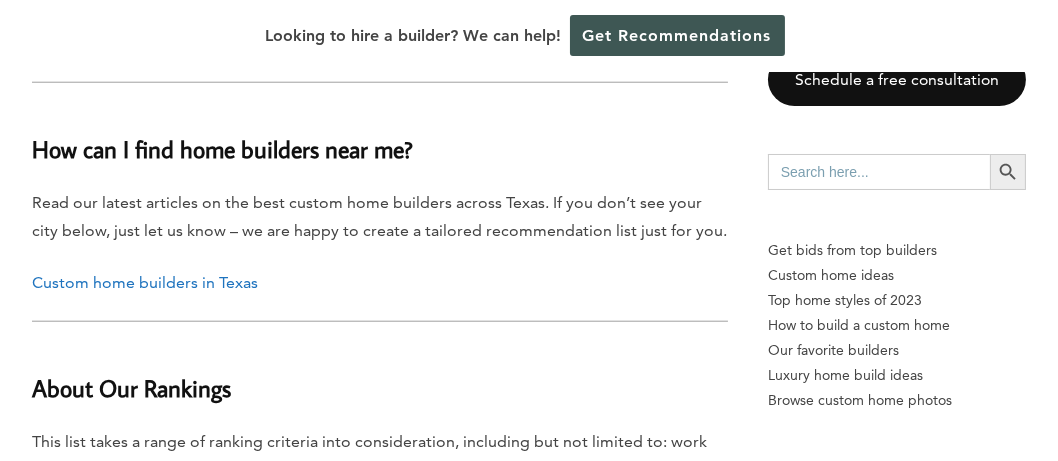 click on "Looking to hire a builder? We can help! Get Recommendations" at bounding box center (529, 36) 